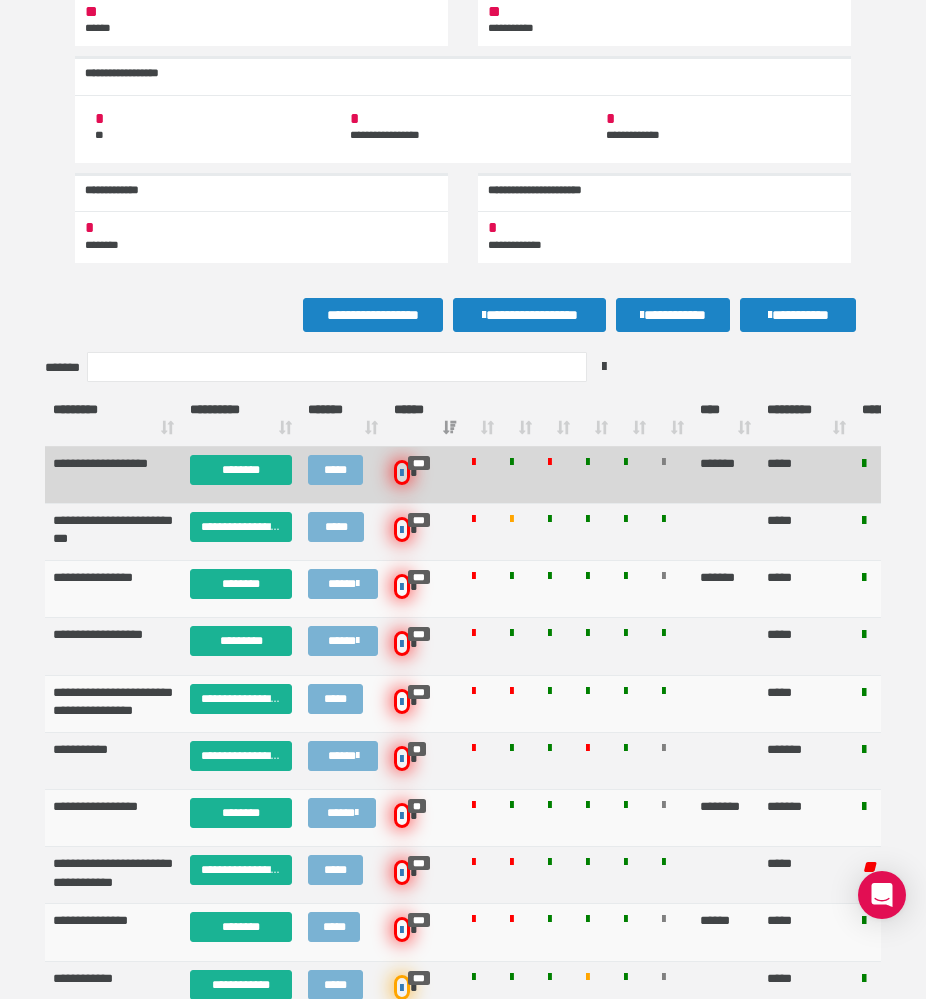 scroll, scrollTop: 0, scrollLeft: 0, axis: both 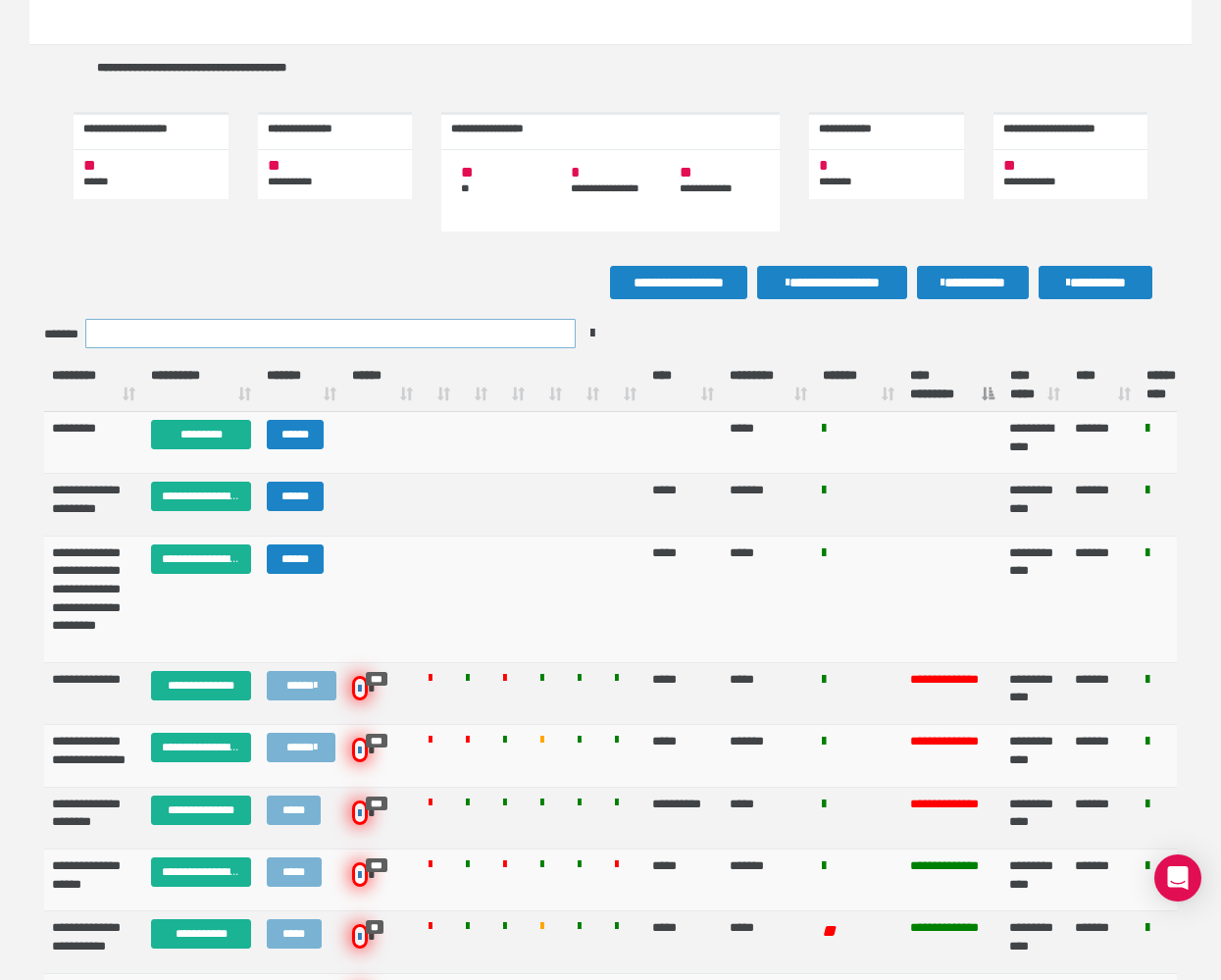 click on "*******" at bounding box center [331, 334] 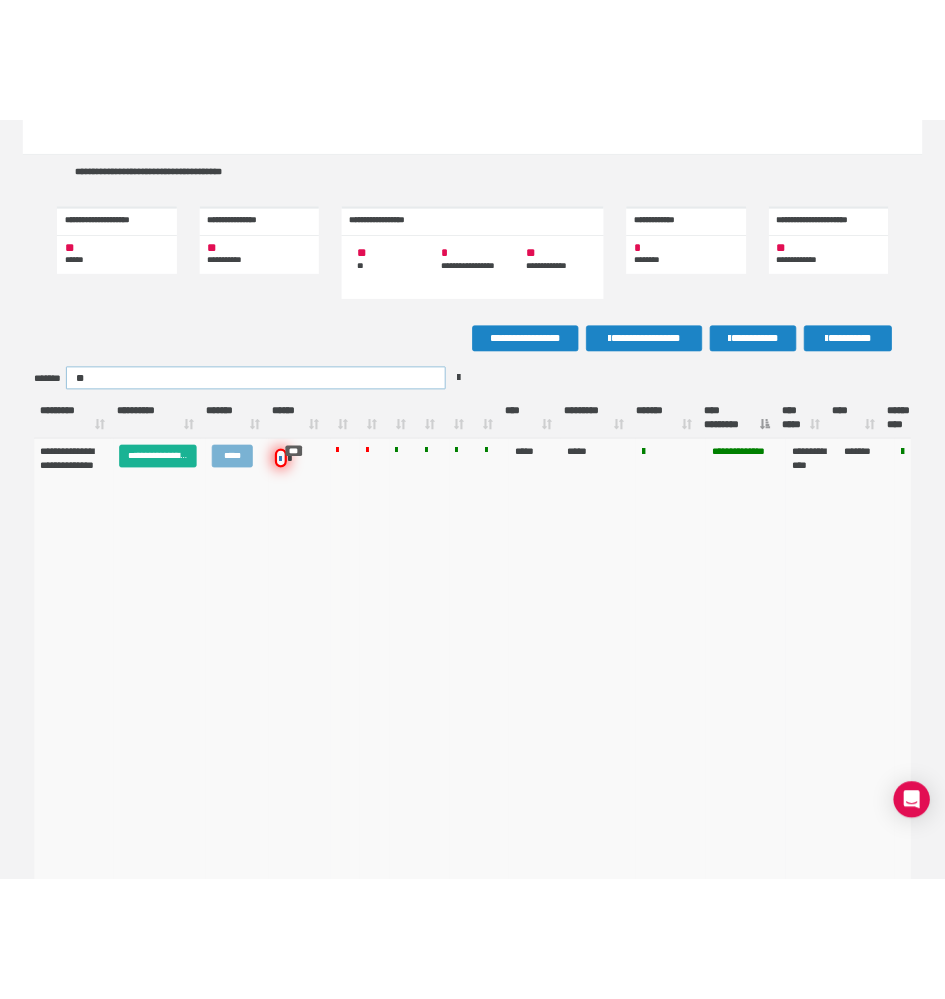 scroll, scrollTop: 1, scrollLeft: 0, axis: vertical 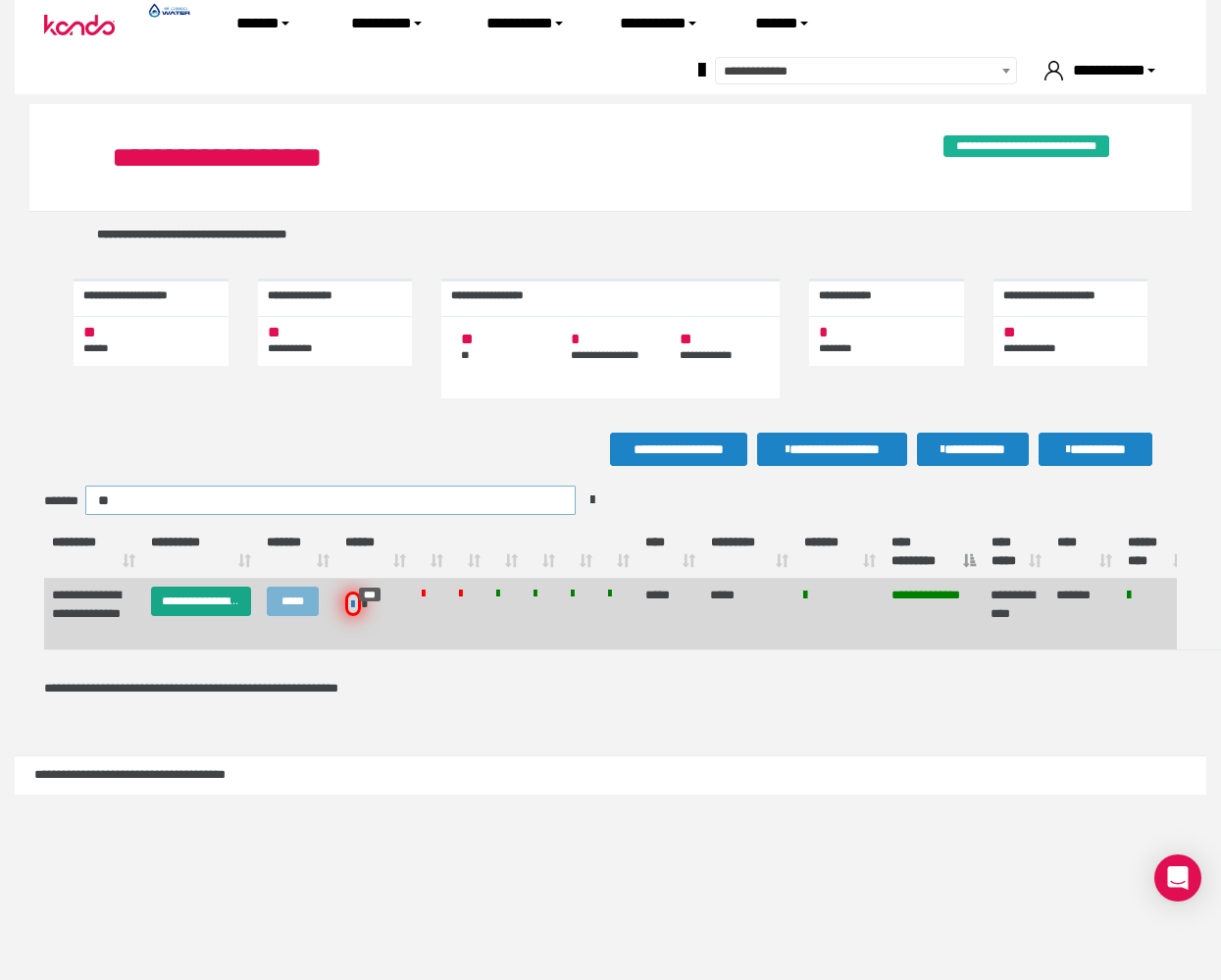 type on "**" 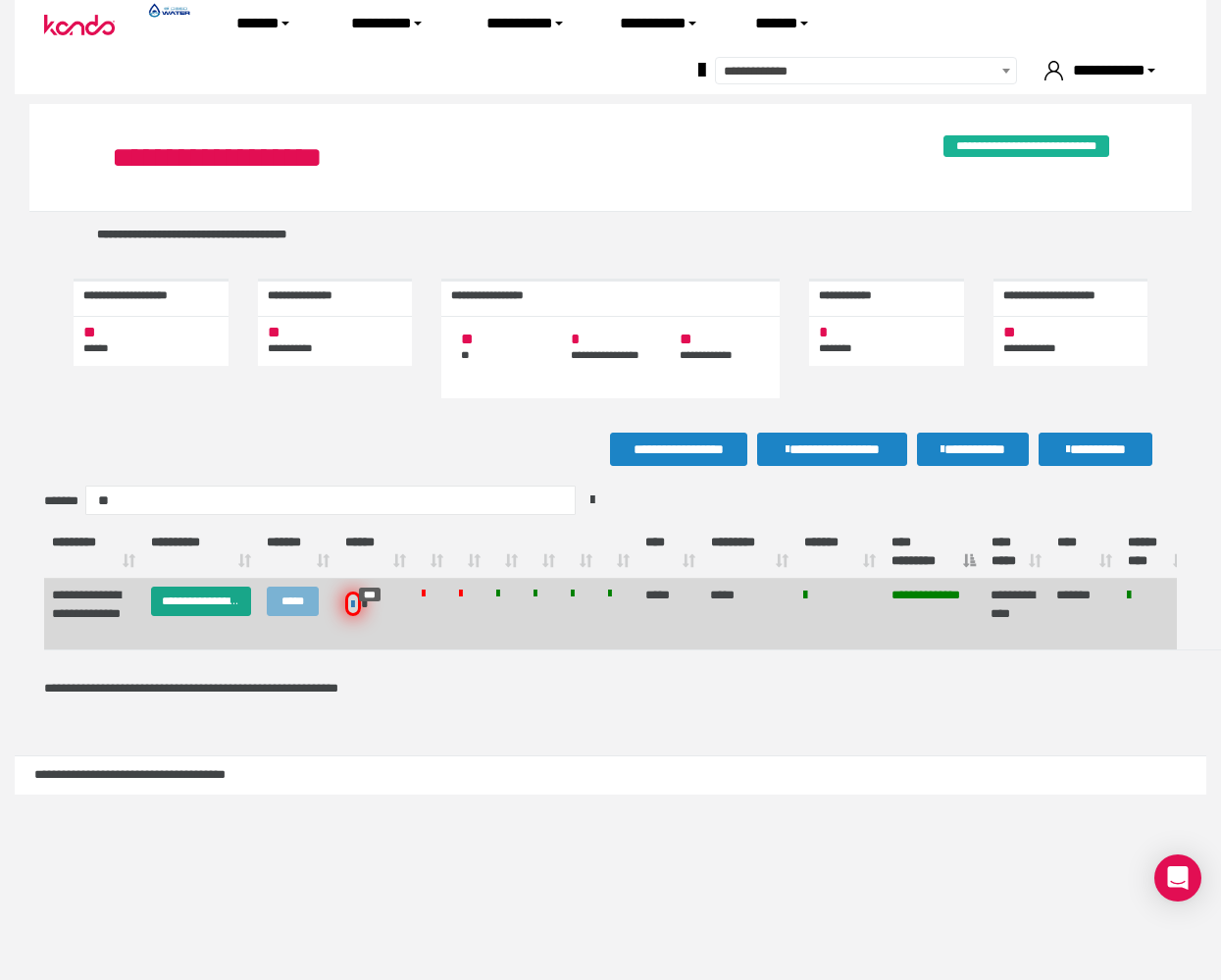 click on "**********" at bounding box center (201, 601) 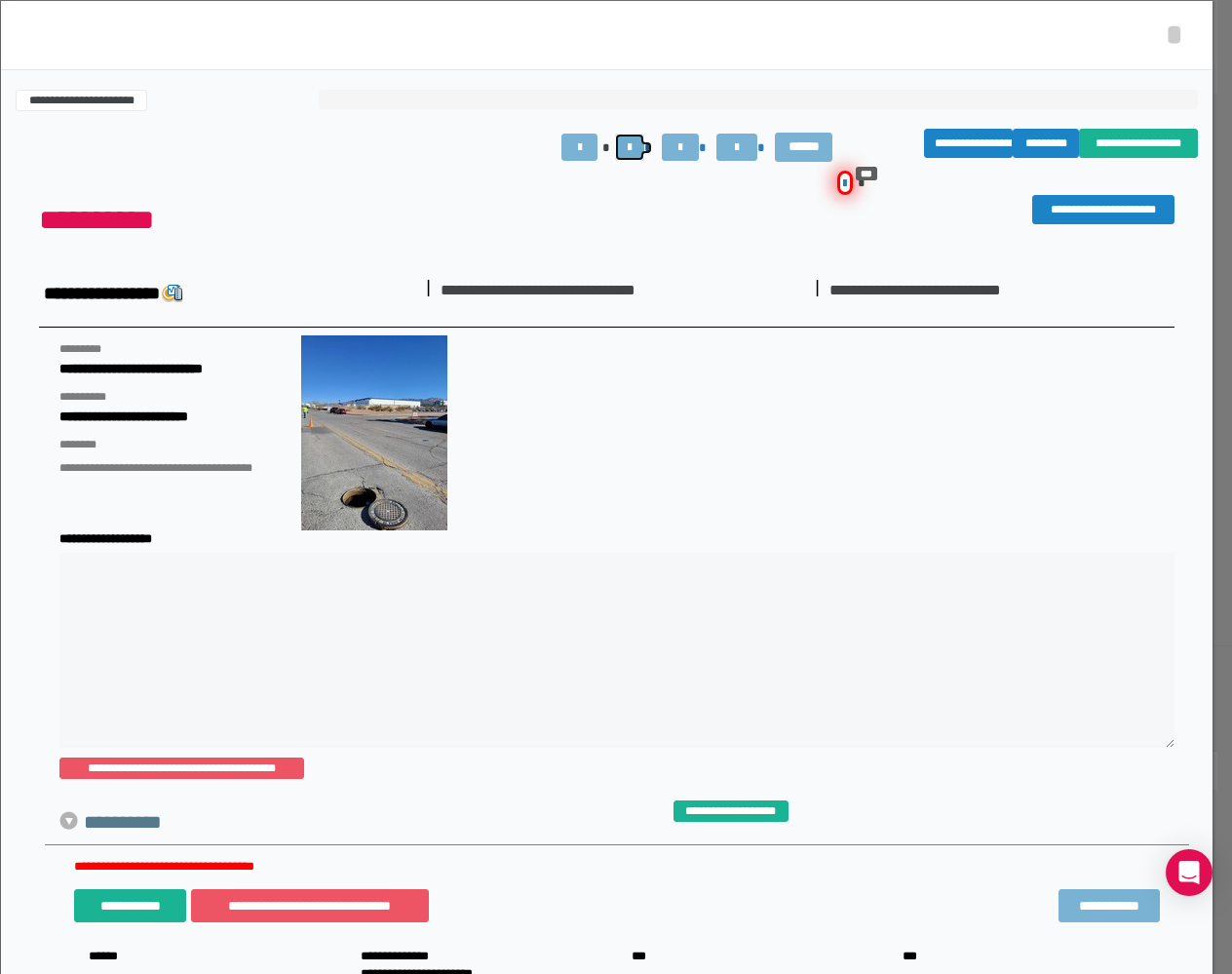 click at bounding box center [630, 147] 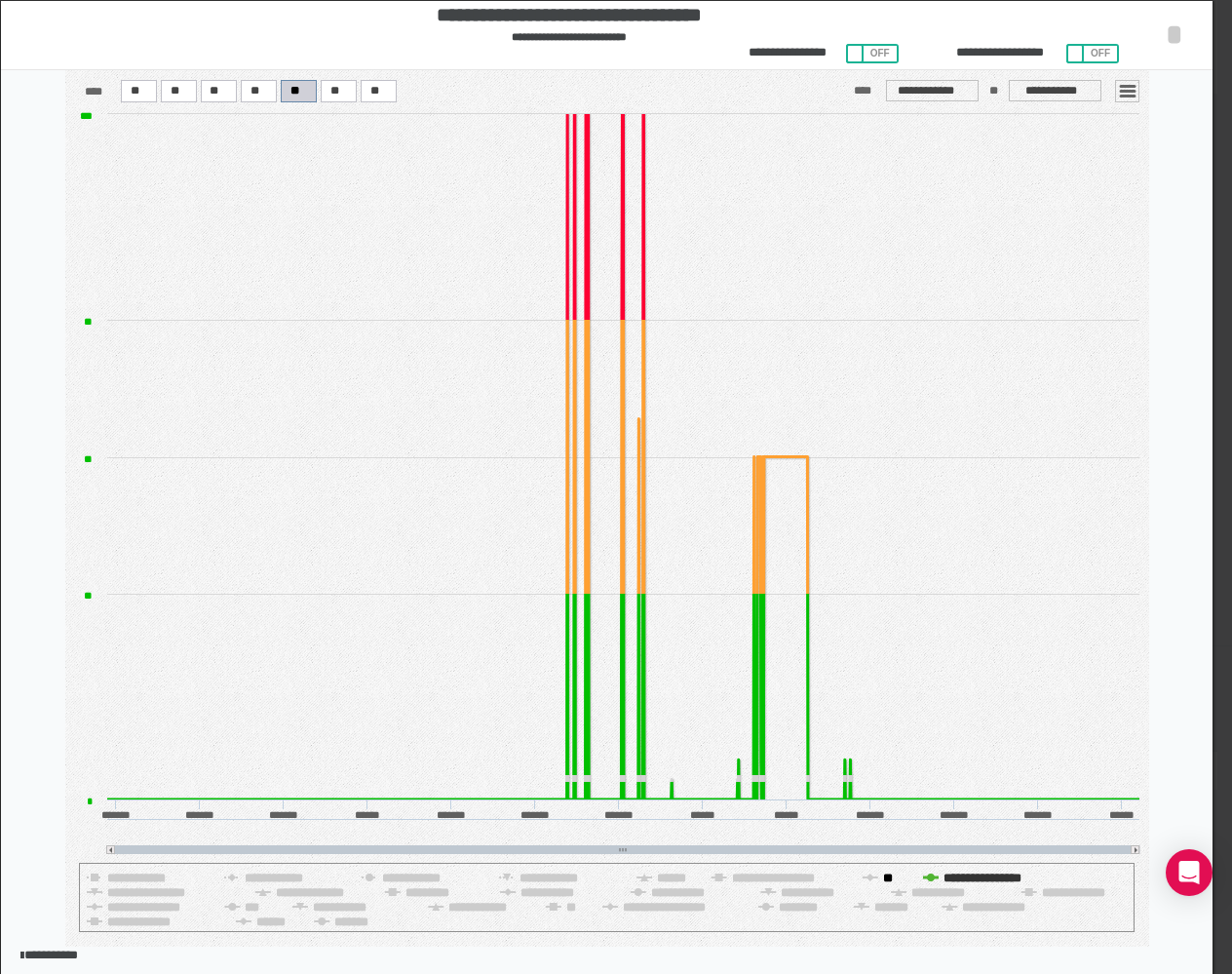 click on "**" at bounding box center [887, 877] 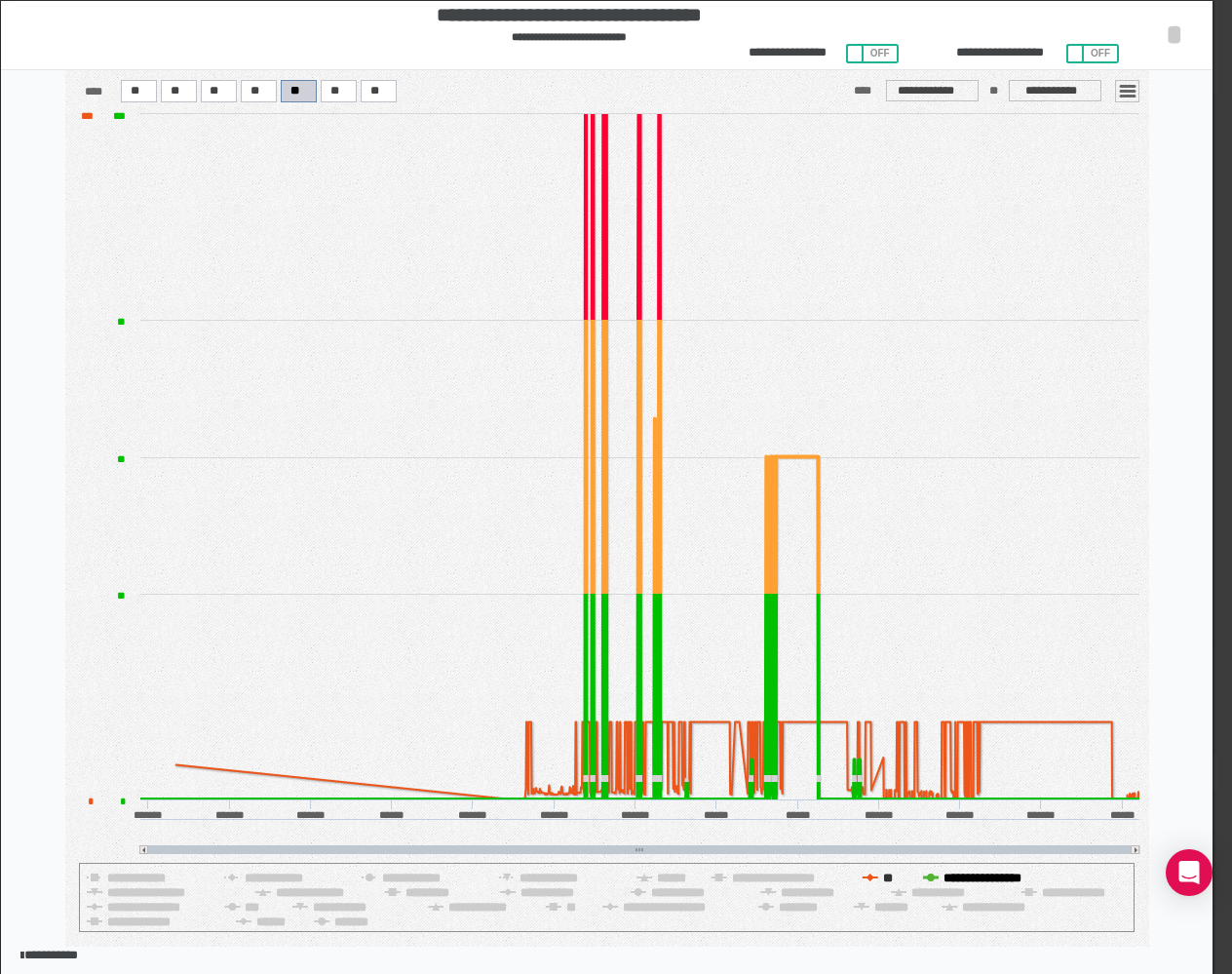 click on "**********" at bounding box center [982, 877] 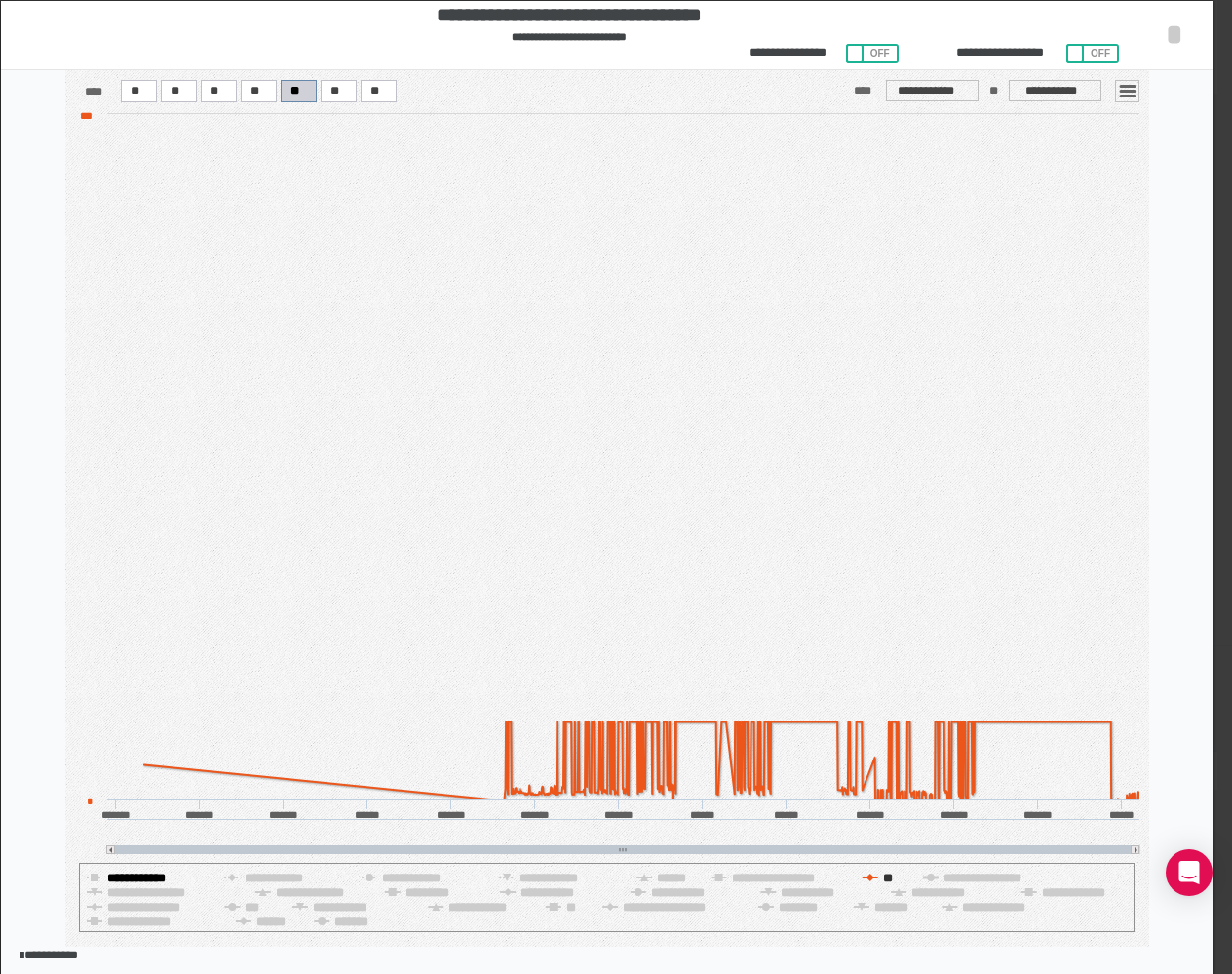 click on "**********" at bounding box center (887, 877) 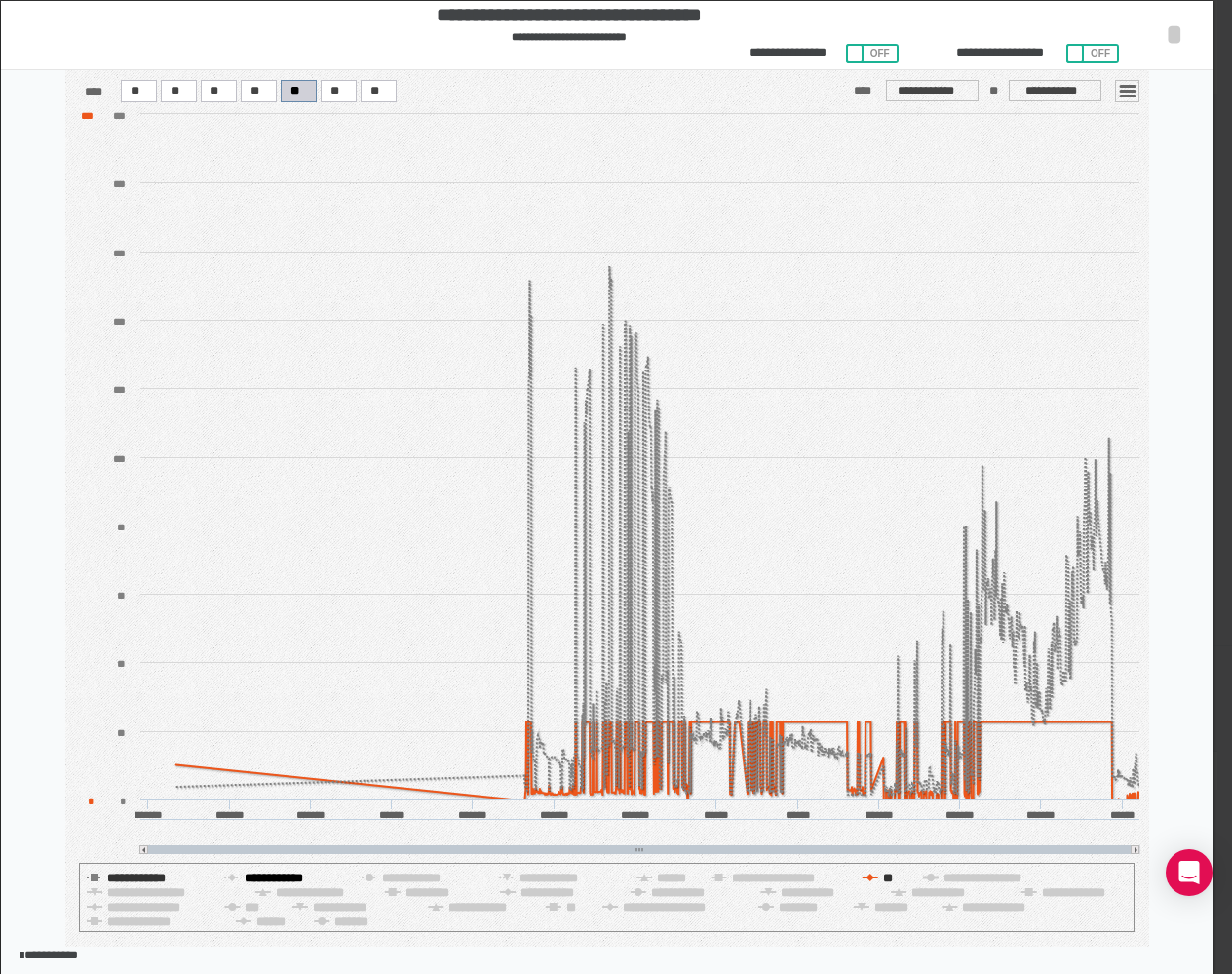 click on "**********" at bounding box center [887, 877] 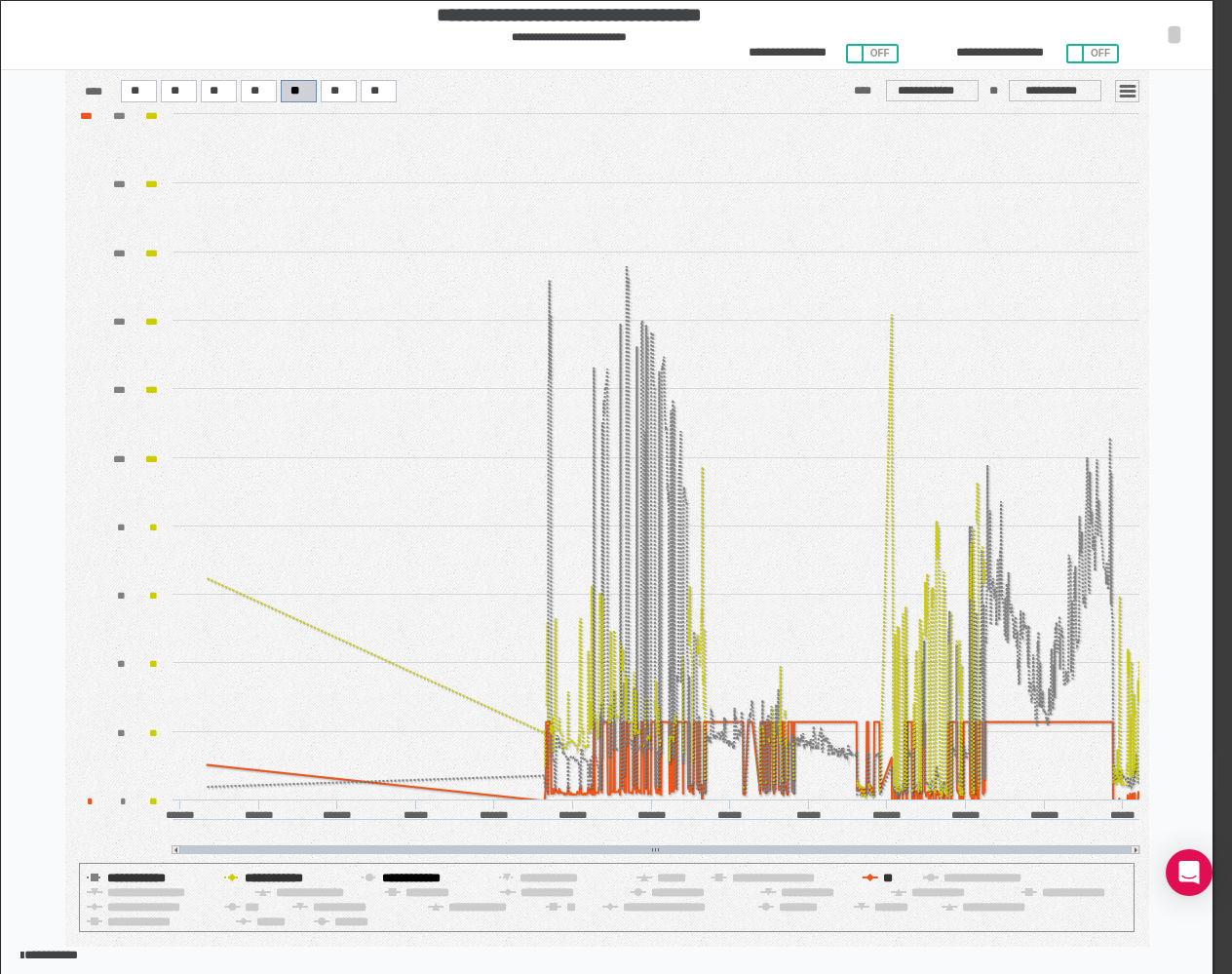 click on "**********" at bounding box center (887, 877) 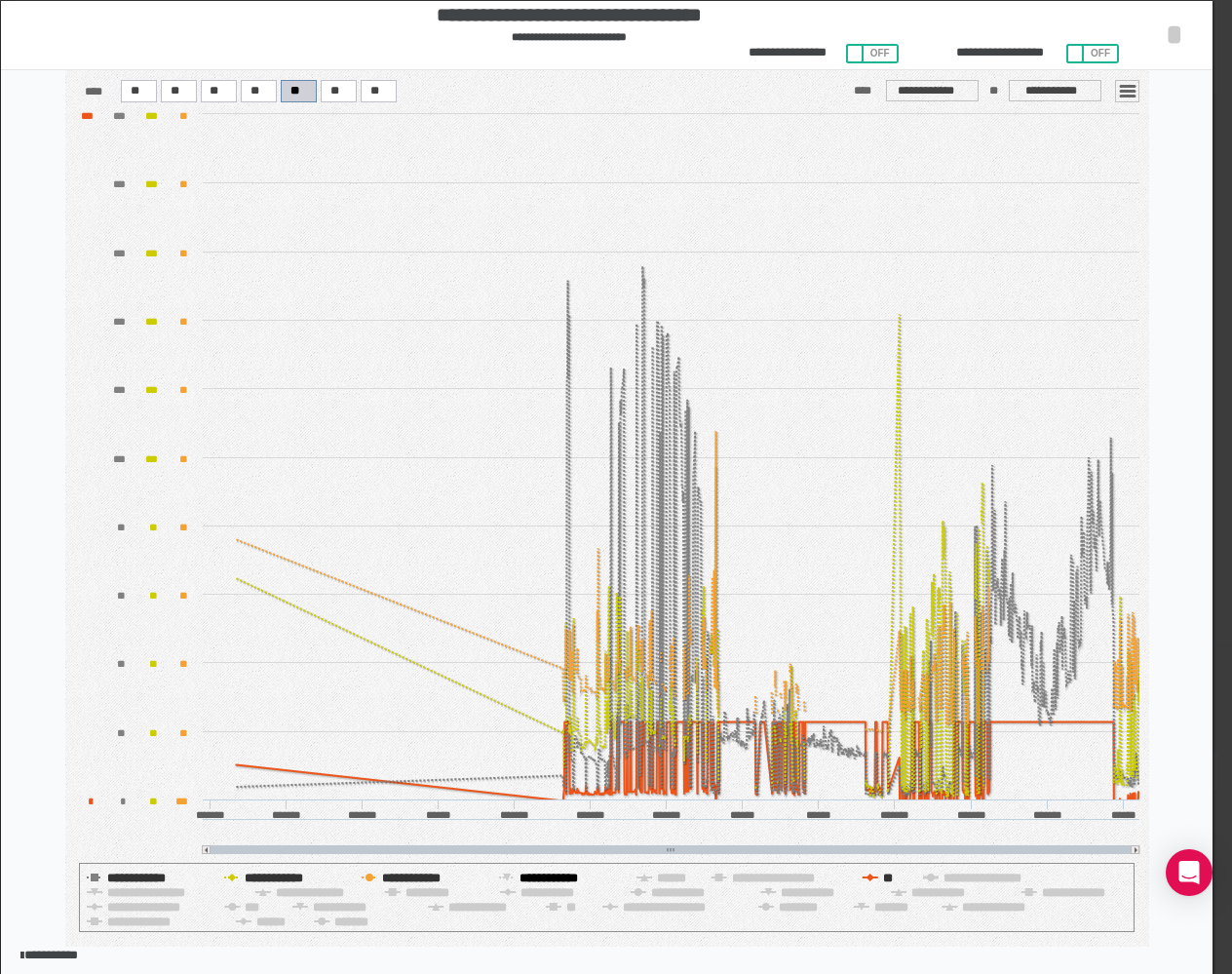 click on "**********" at bounding box center [887, 877] 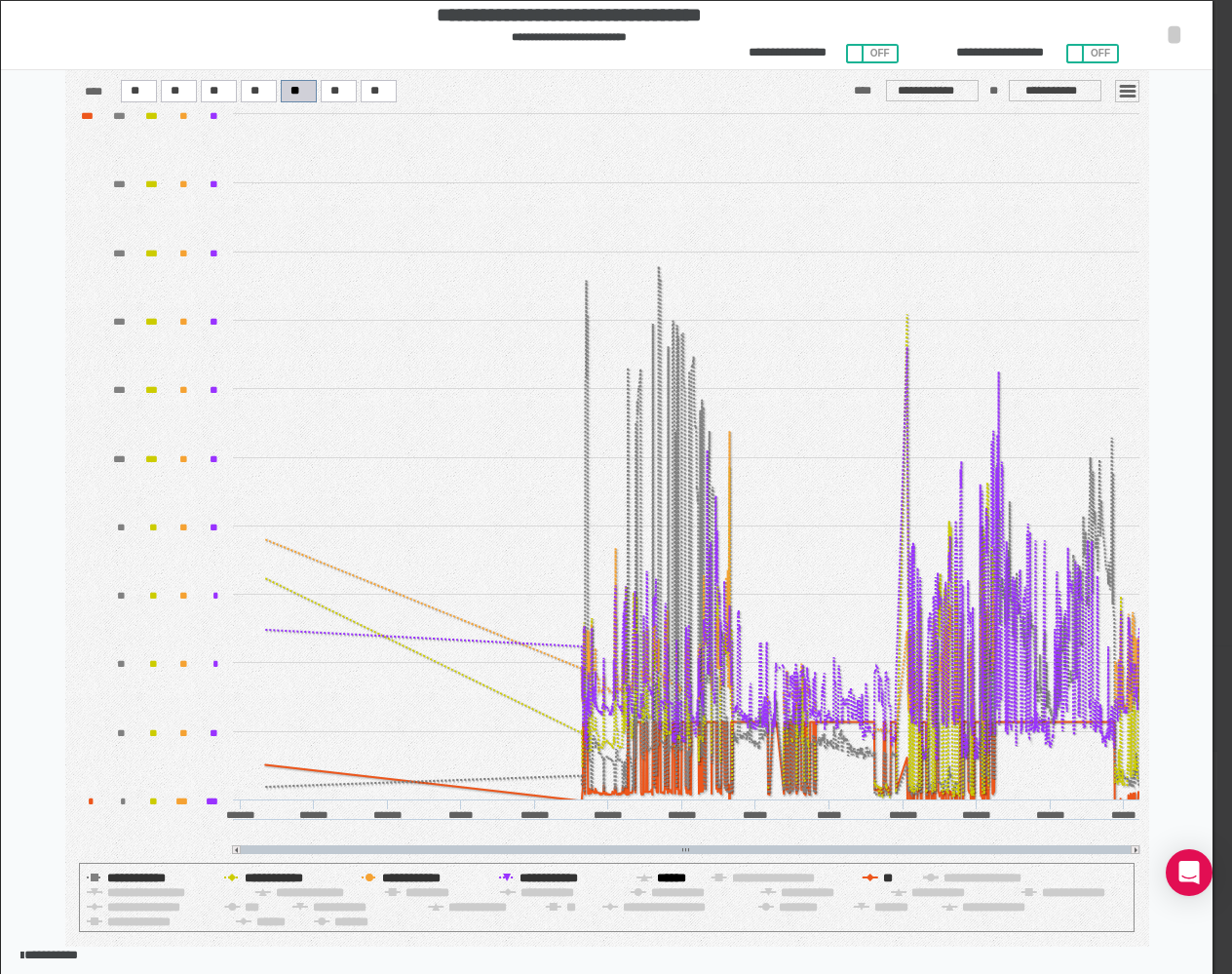 click on "******" at bounding box center (887, 877) 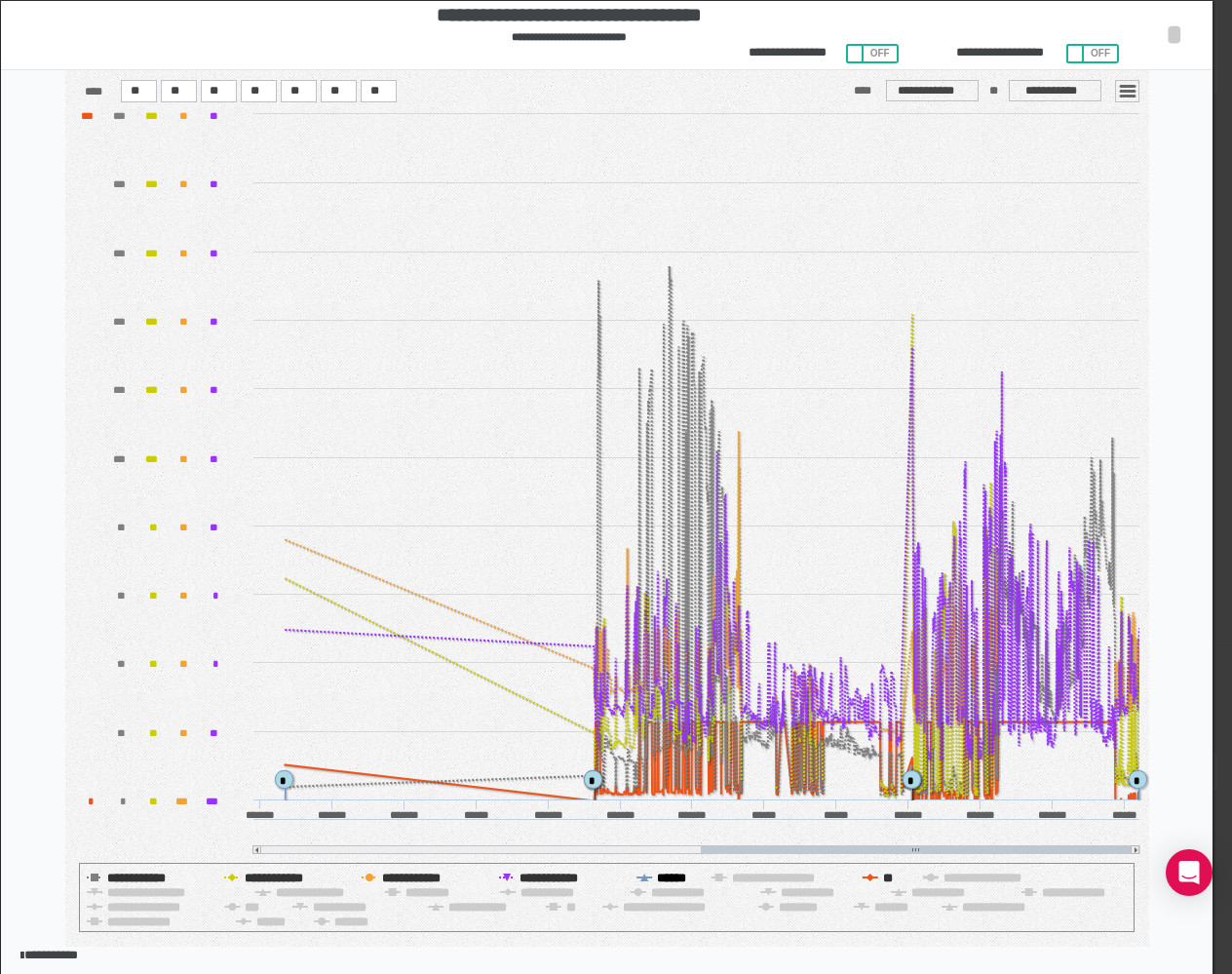 click on "******" at bounding box center [887, 877] 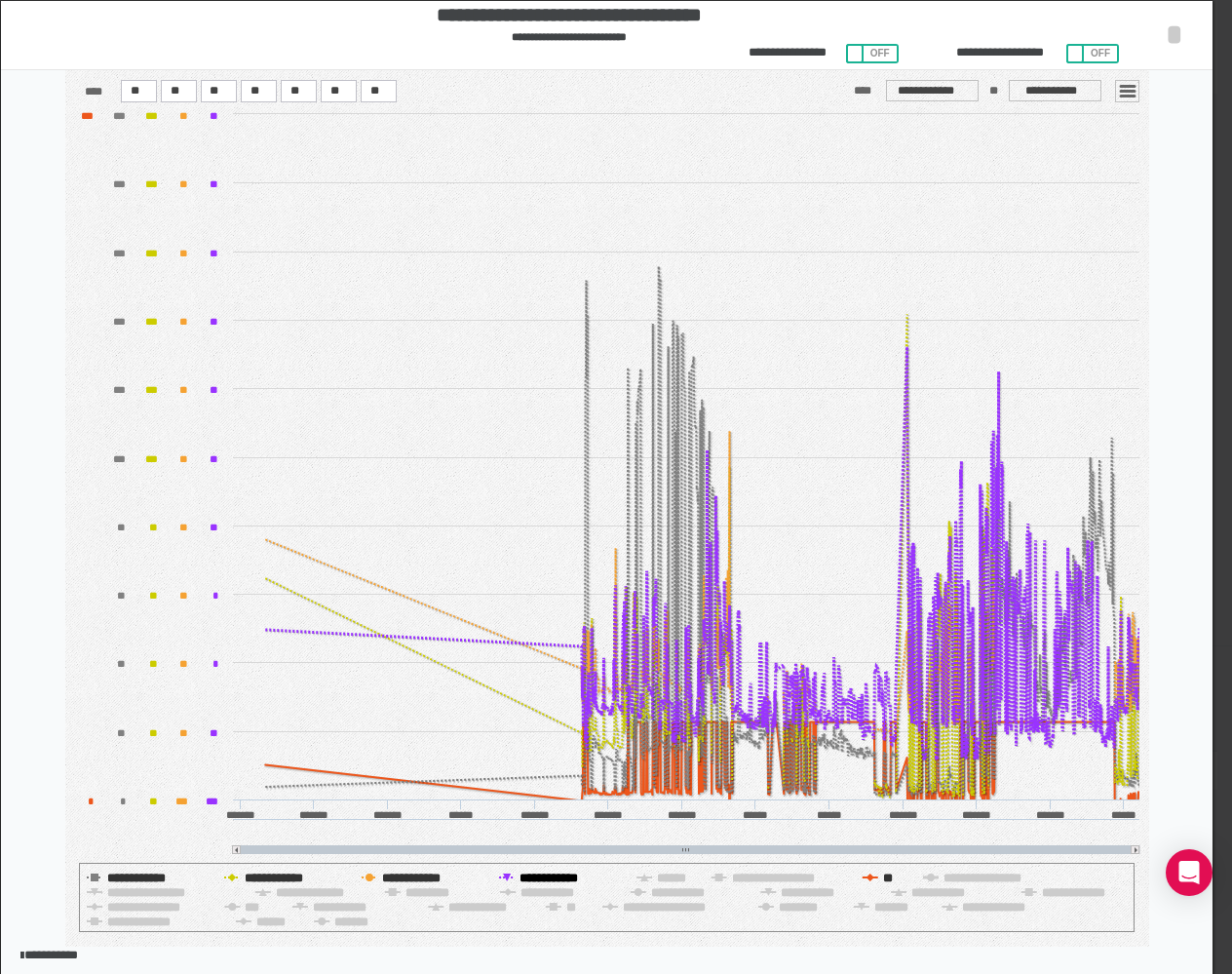 click on "**********" at bounding box center (887, 877) 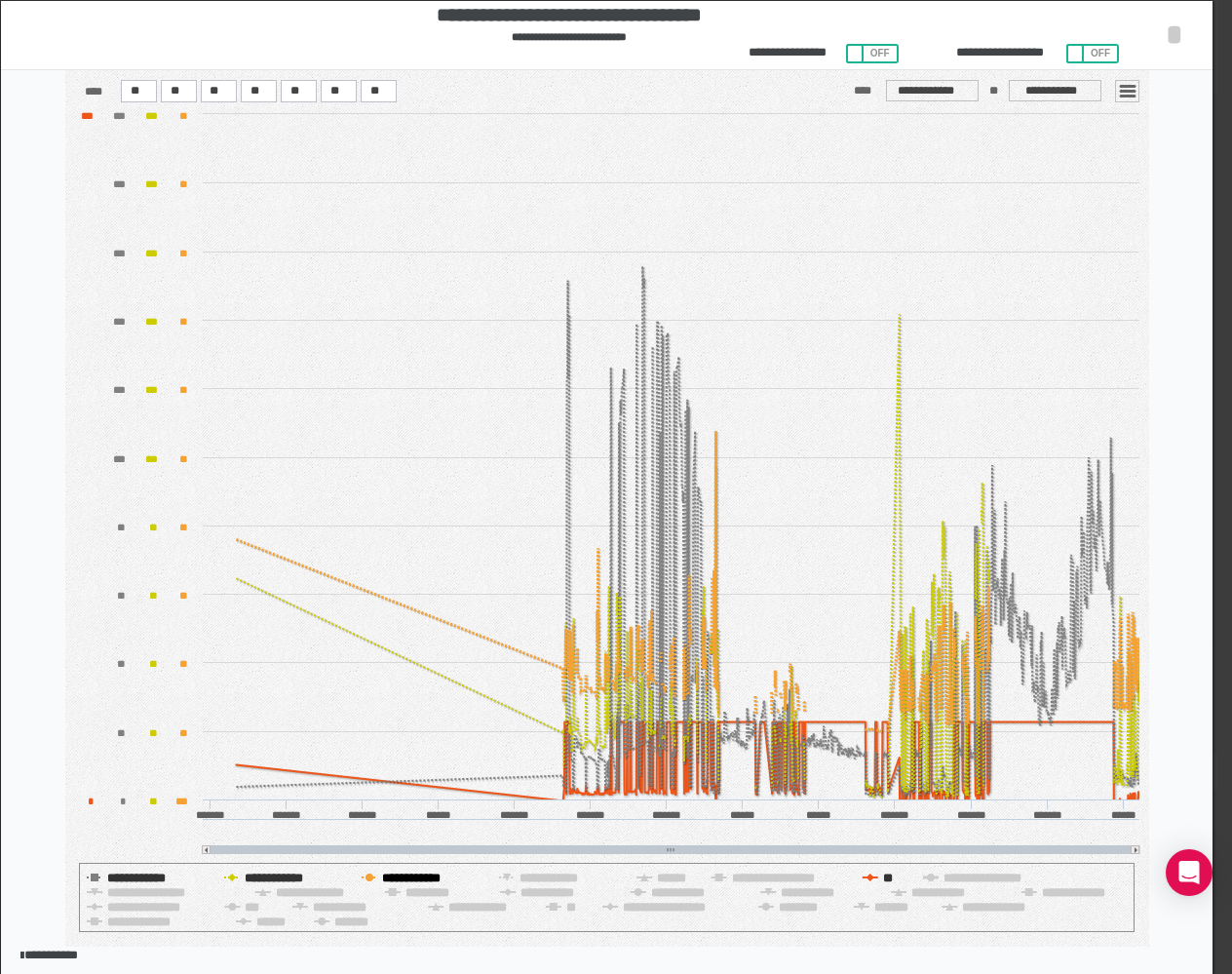 click on "**********" at bounding box center [887, 877] 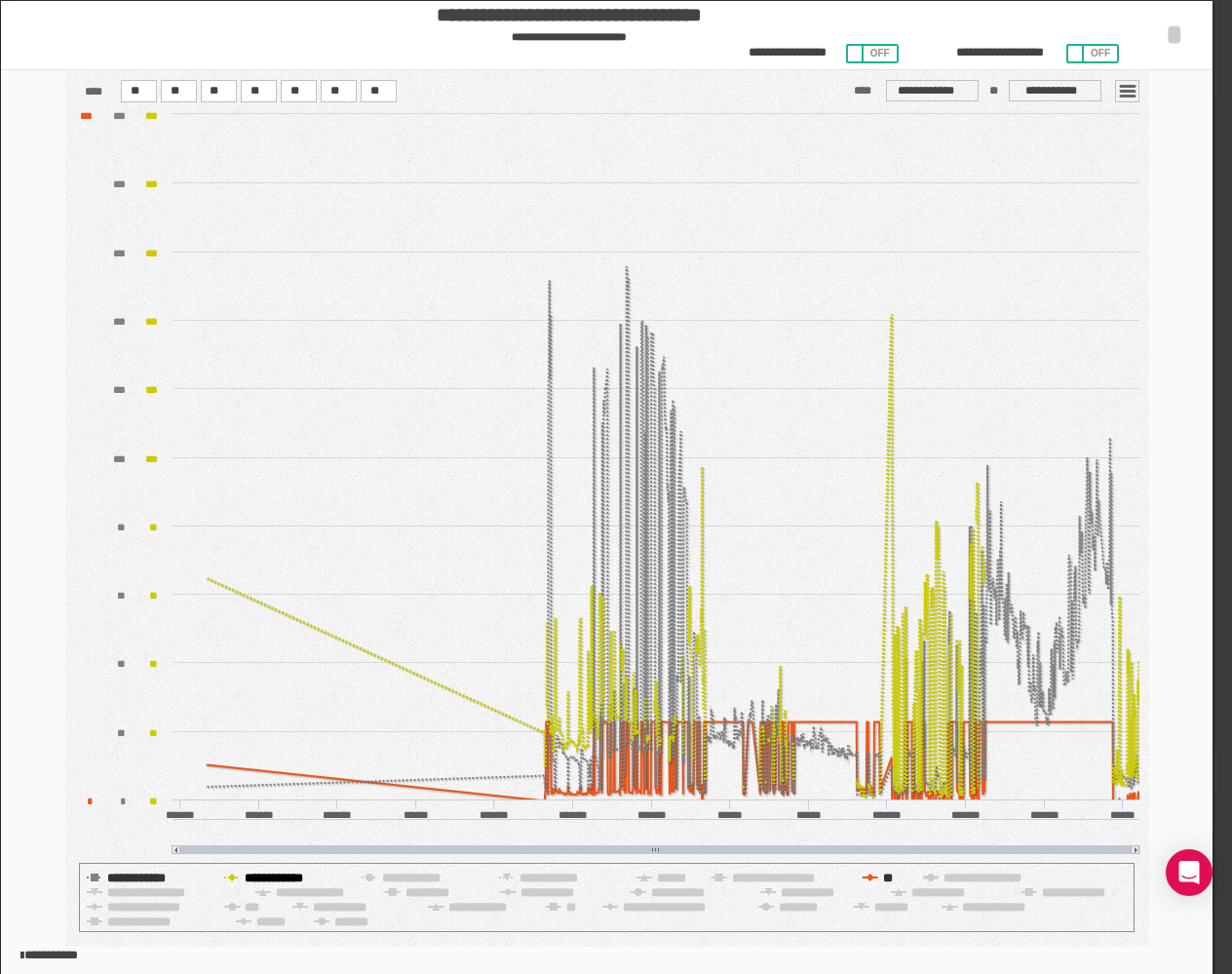 click on "**********" at bounding box center [887, 877] 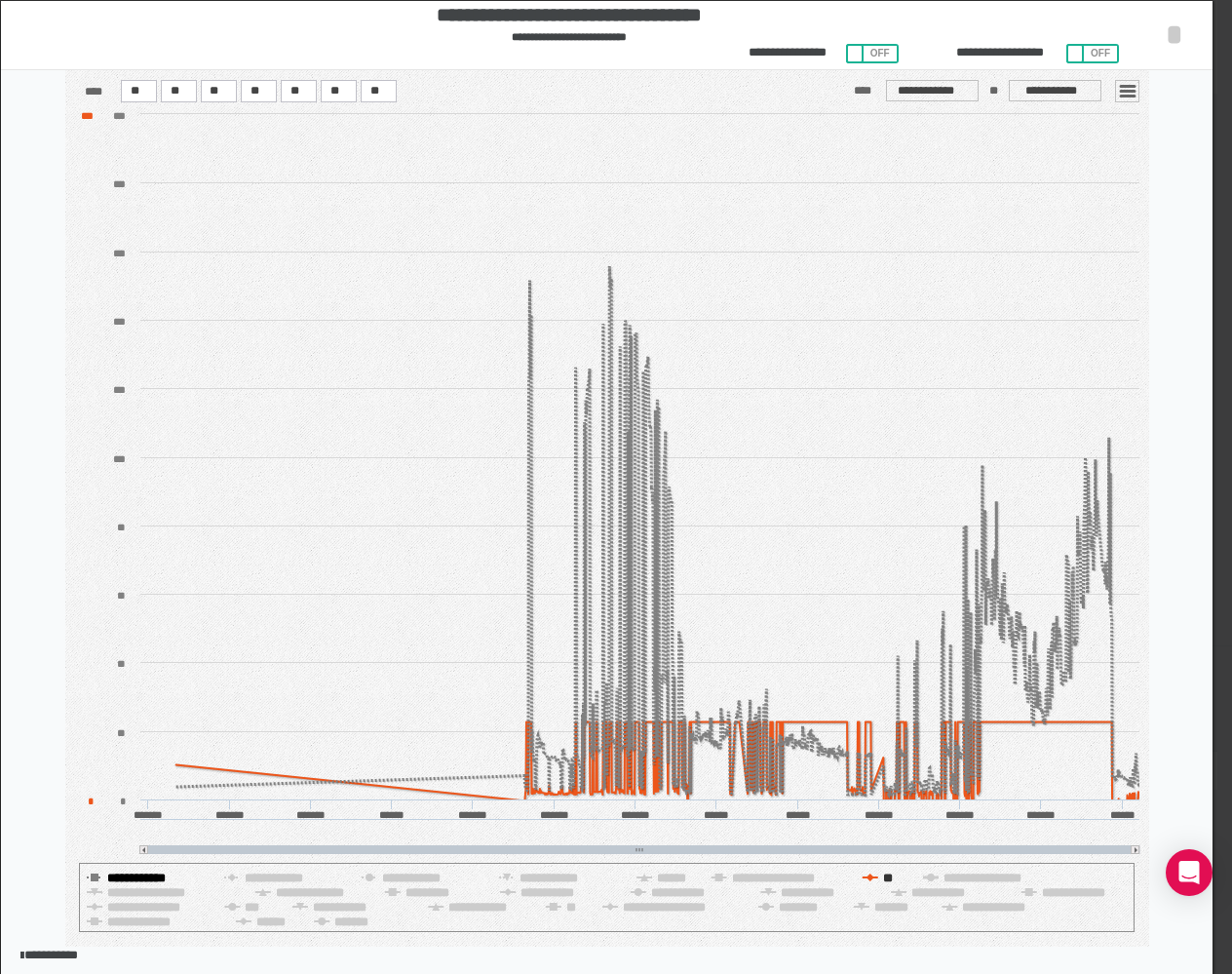 click on "**********" at bounding box center [887, 877] 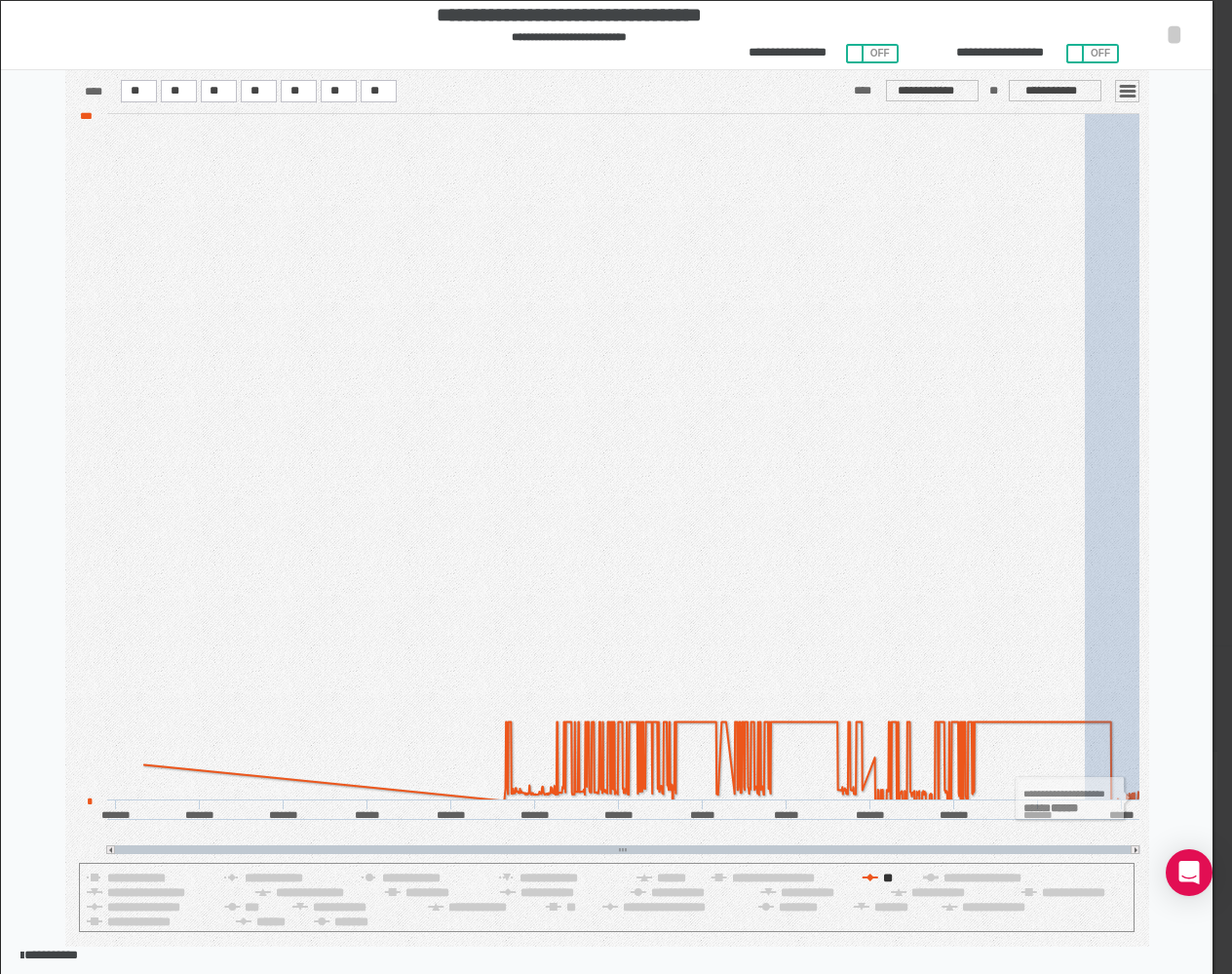 drag, startPoint x: 1084, startPoint y: 740, endPoint x: 1155, endPoint y: 782, distance: 82.492424 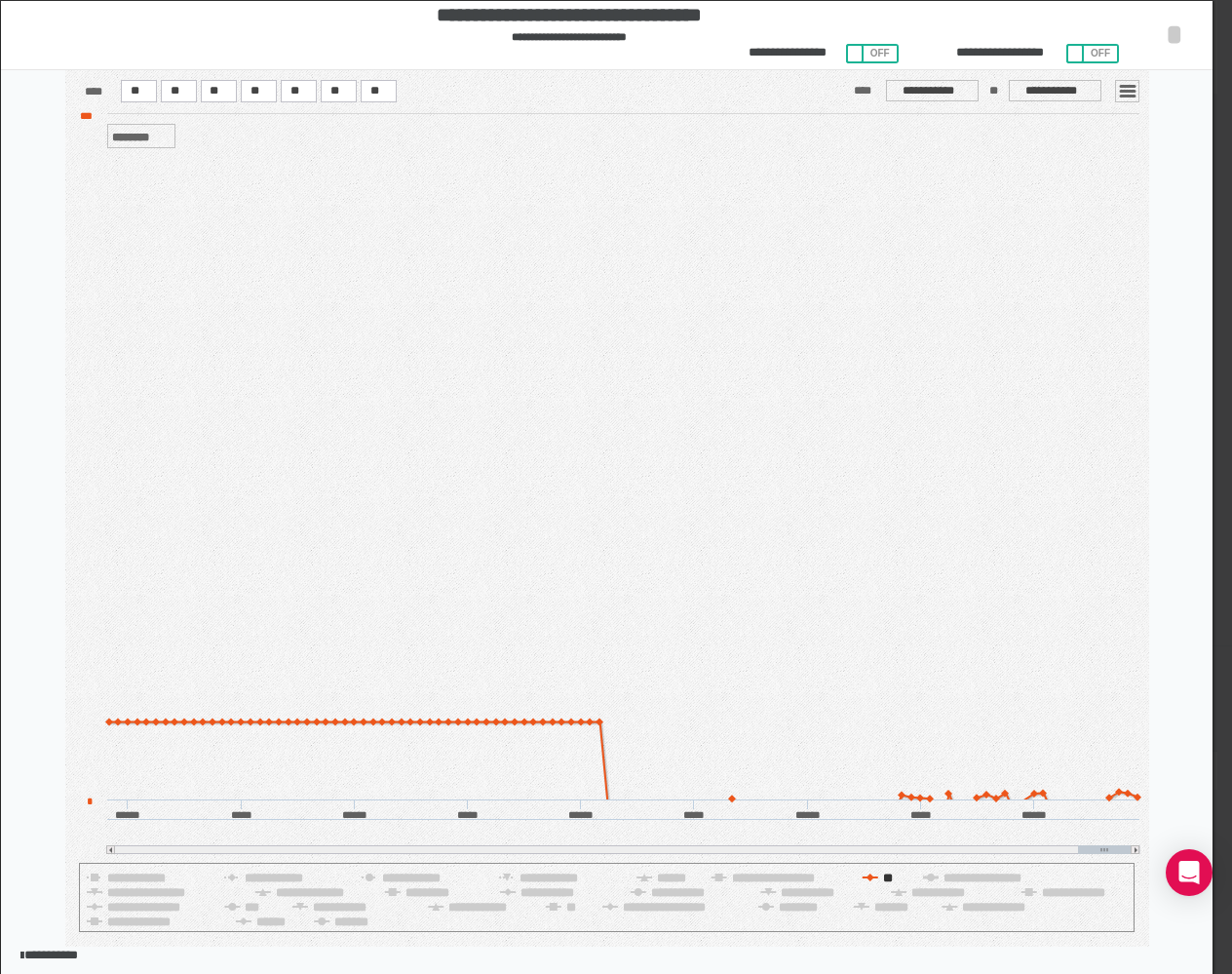 click on "**********" at bounding box center (606, 35) 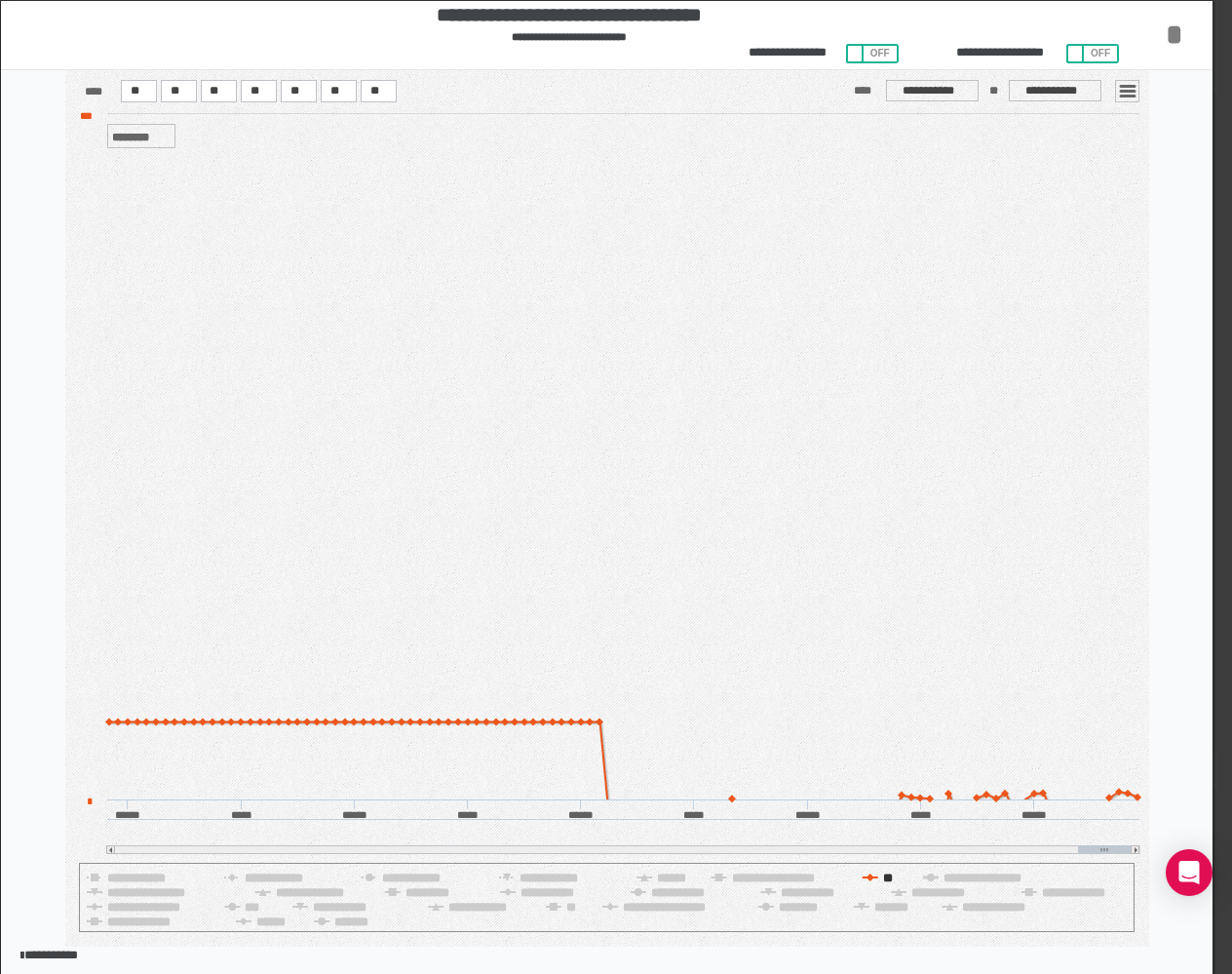 click on "*" at bounding box center (1174, 34) 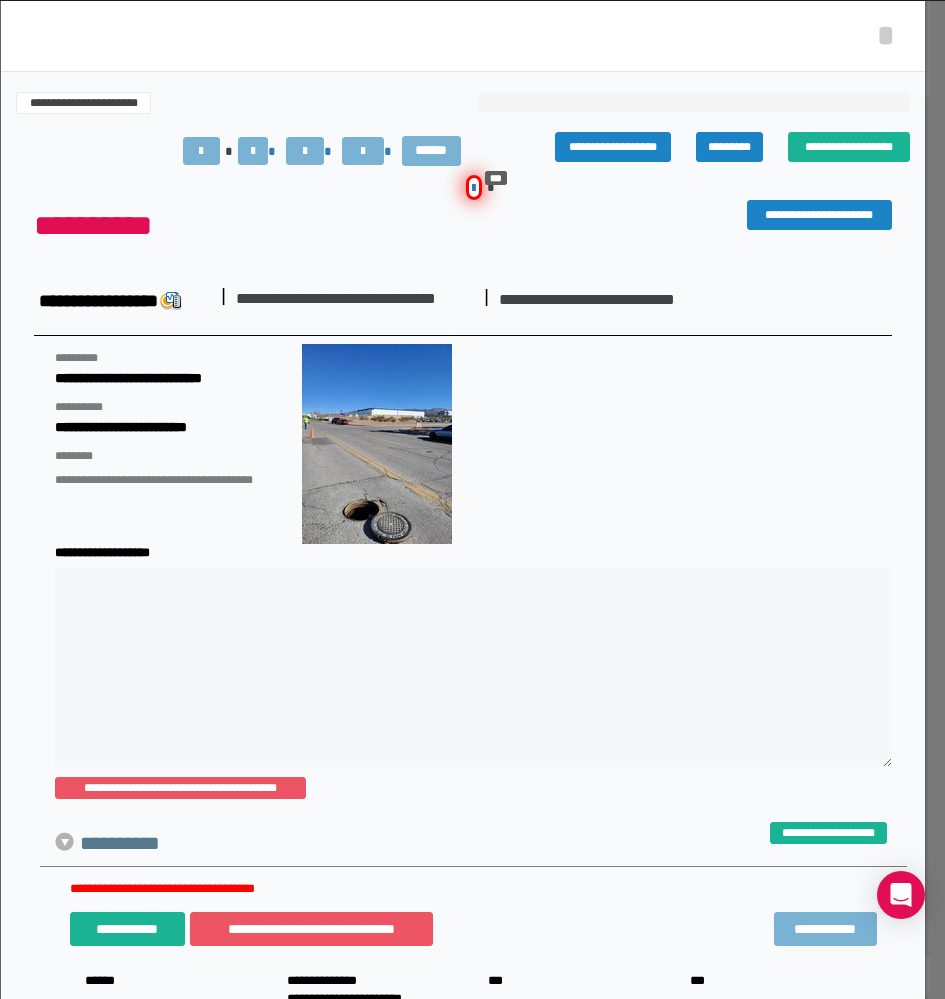 scroll, scrollTop: 1, scrollLeft: 0, axis: vertical 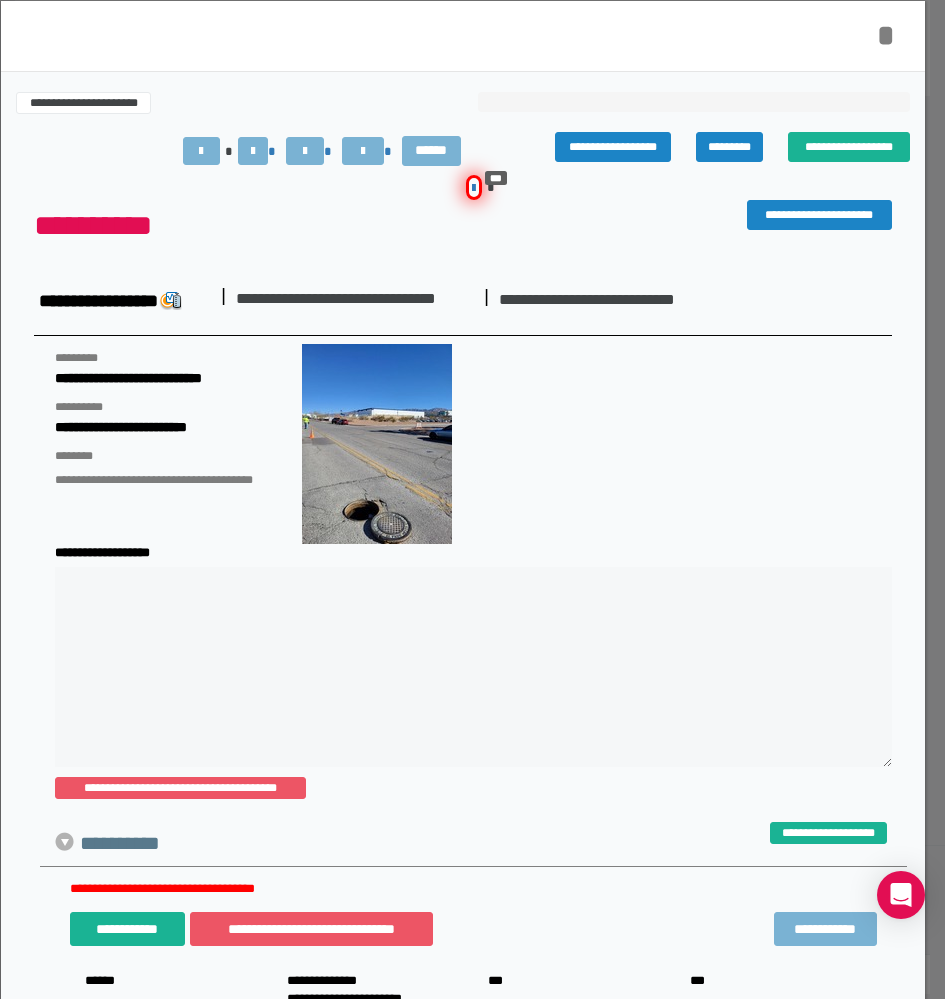 click on "*" at bounding box center [886, 35] 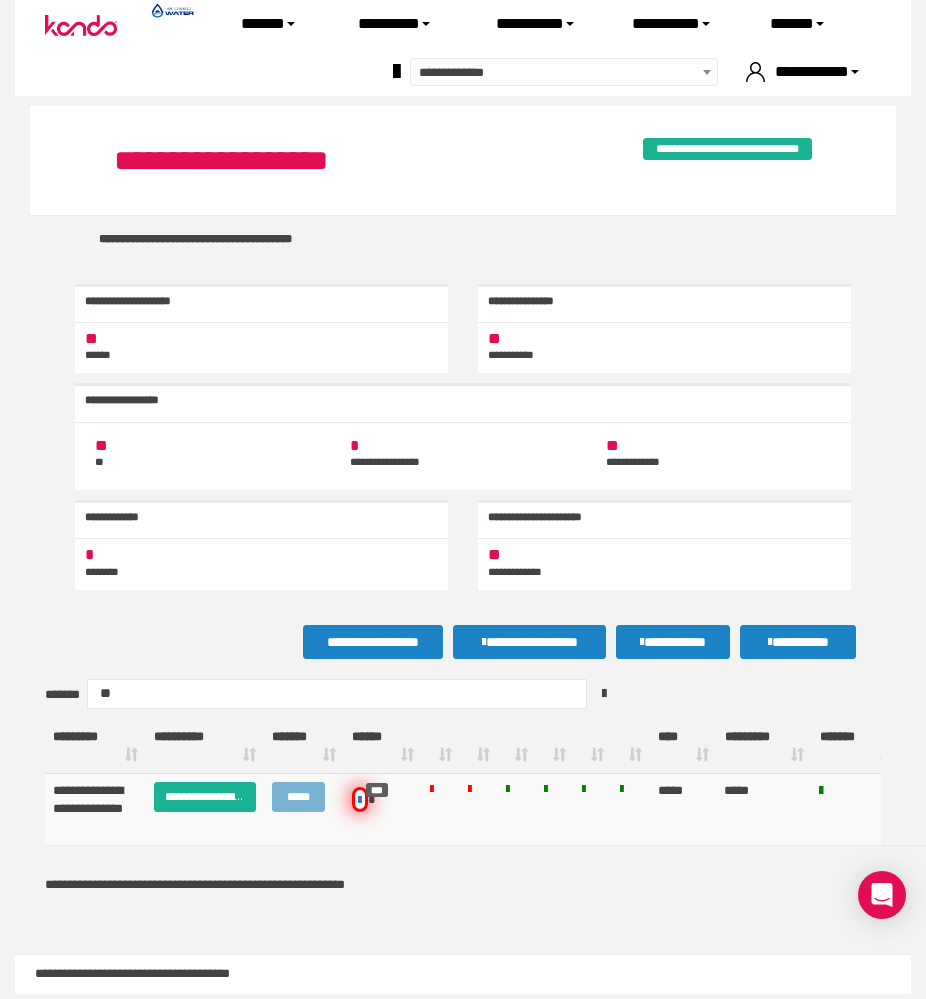 scroll, scrollTop: 0, scrollLeft: 122, axis: horizontal 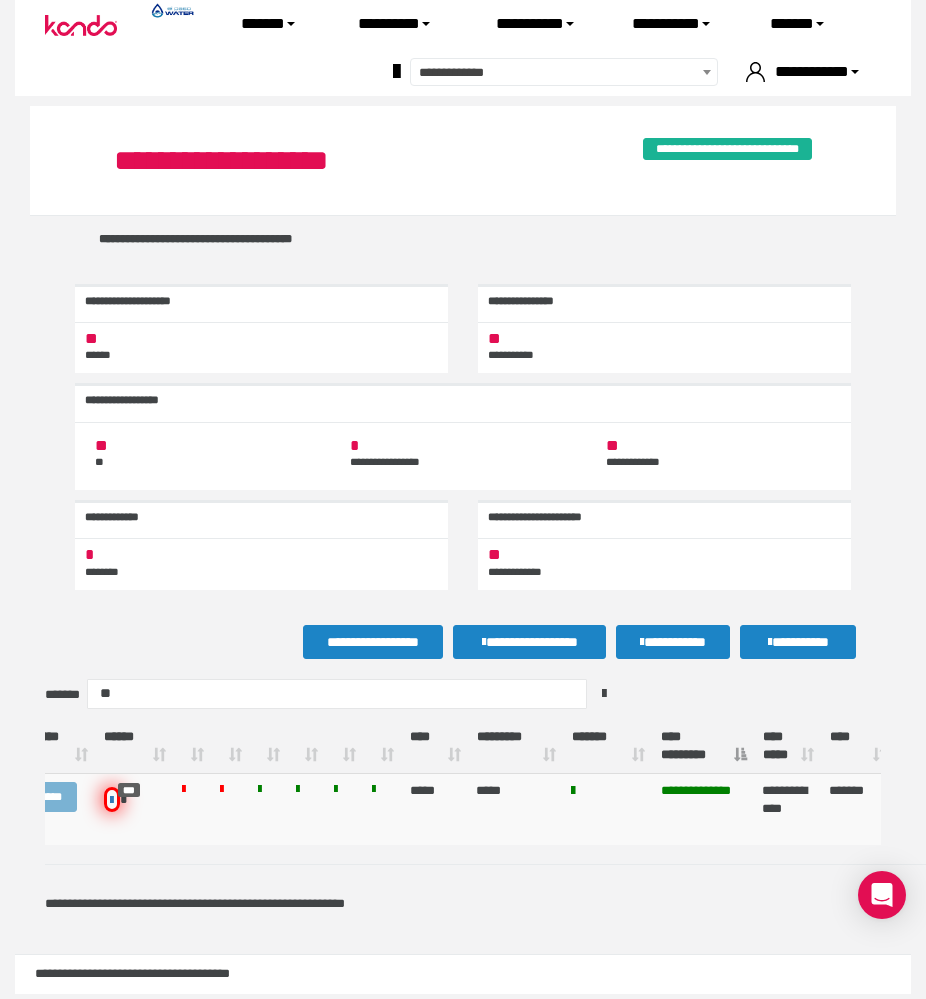 click on "**********" at bounding box center (269, 160) 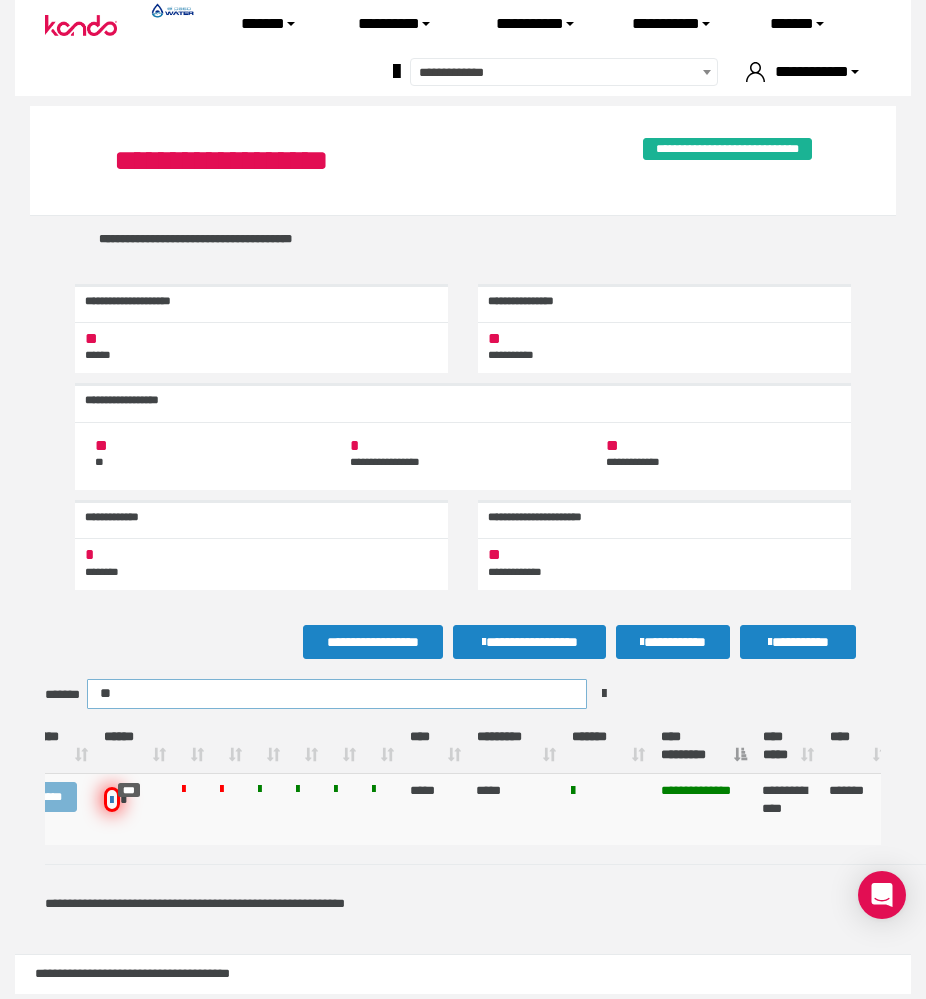 click on "**" at bounding box center (337, 694) 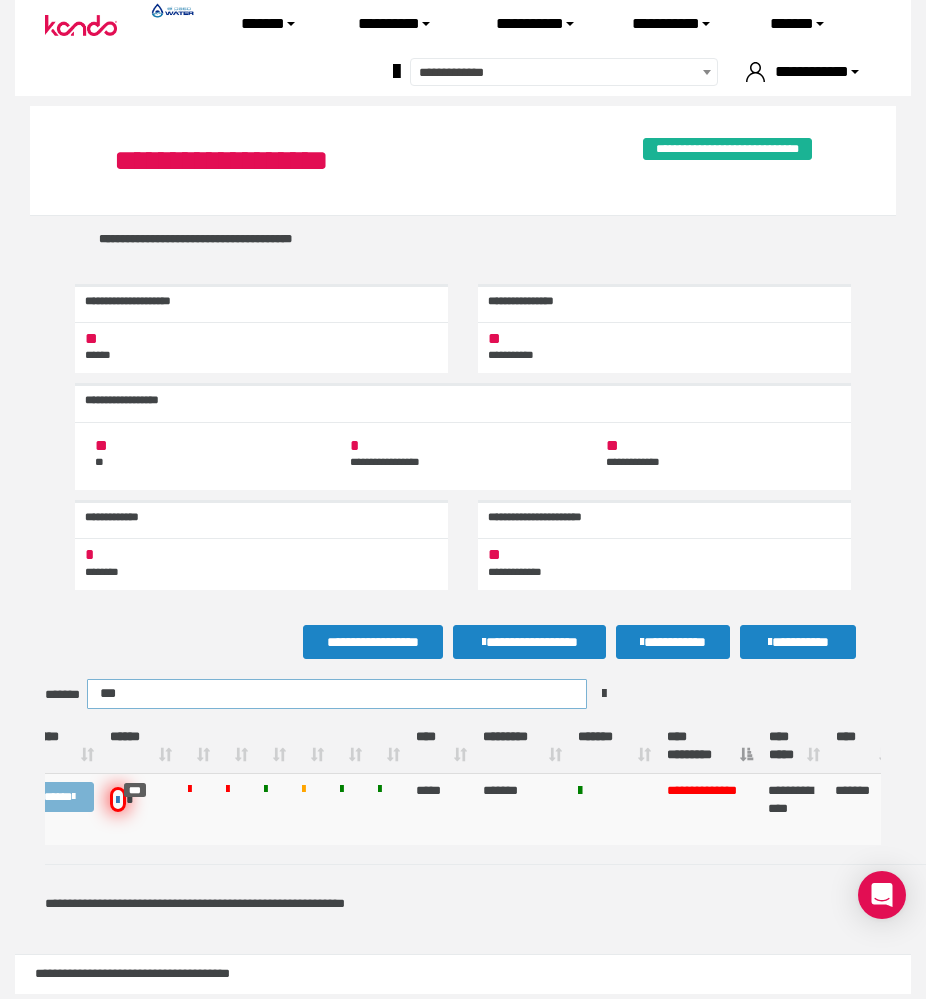 scroll, scrollTop: 0, scrollLeft: 42, axis: horizontal 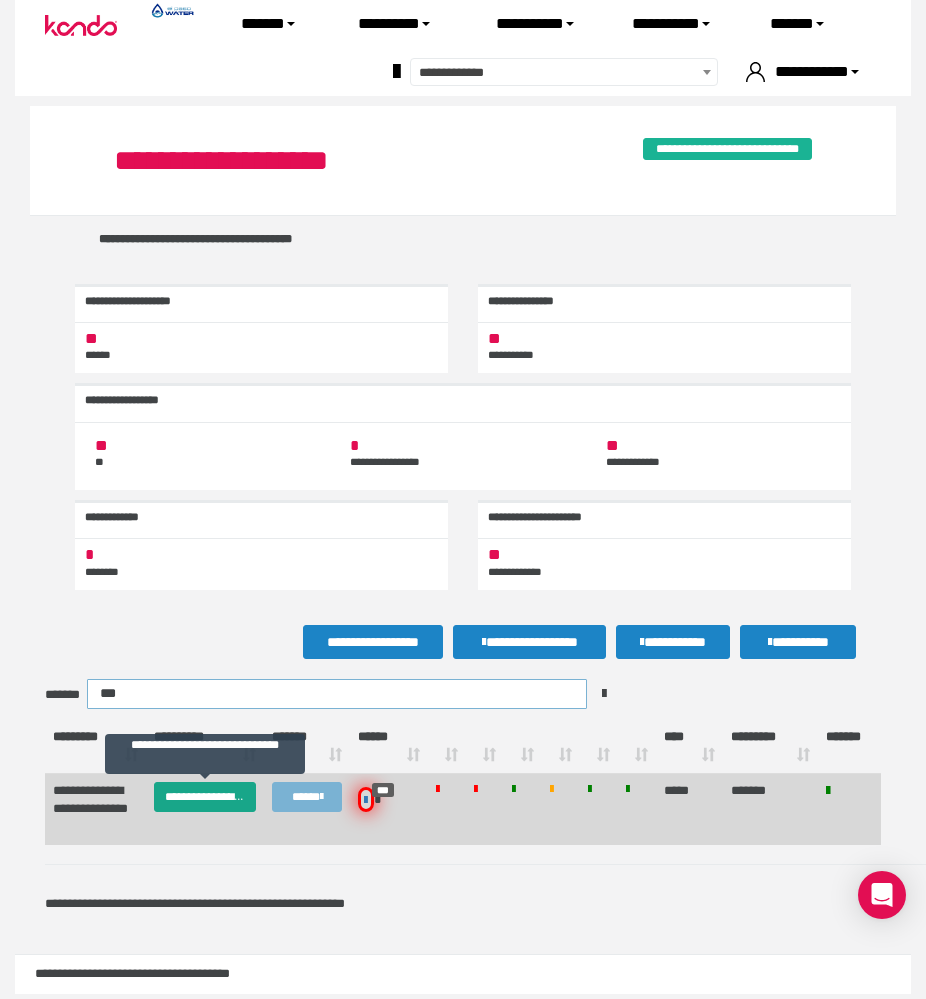 type on "***" 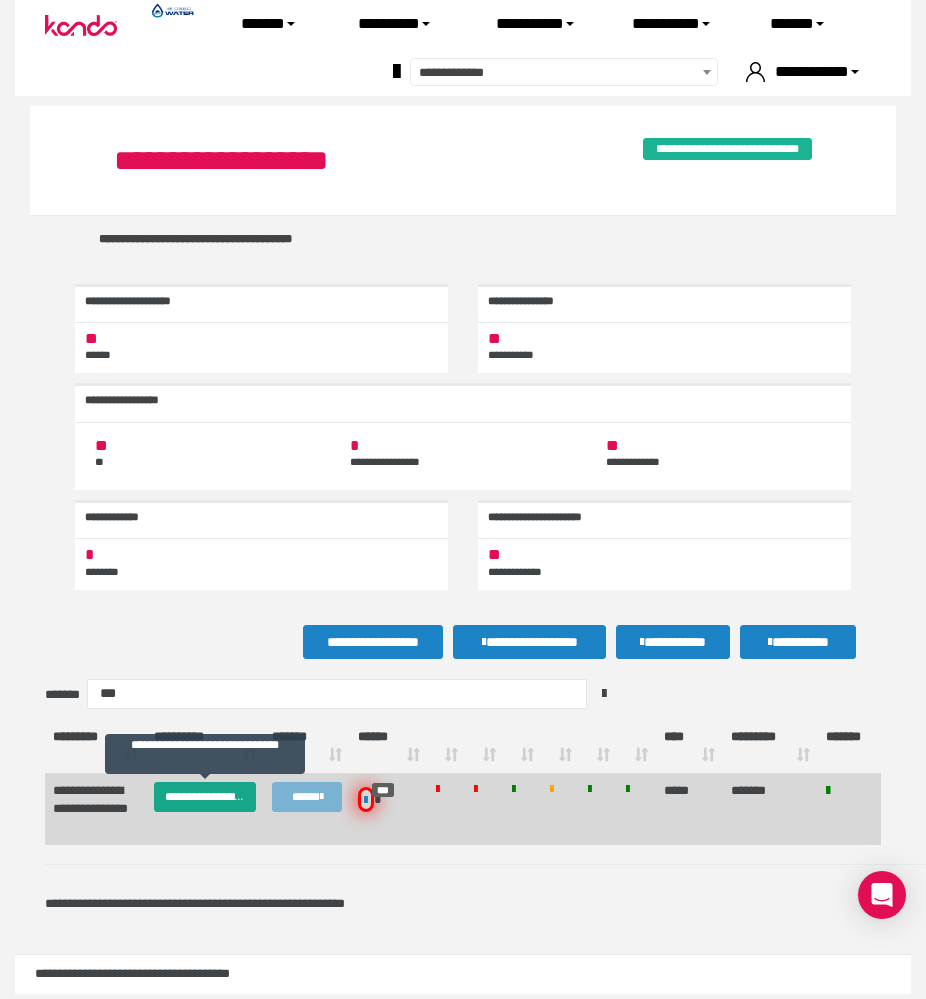 click on "**********" at bounding box center [205, 797] 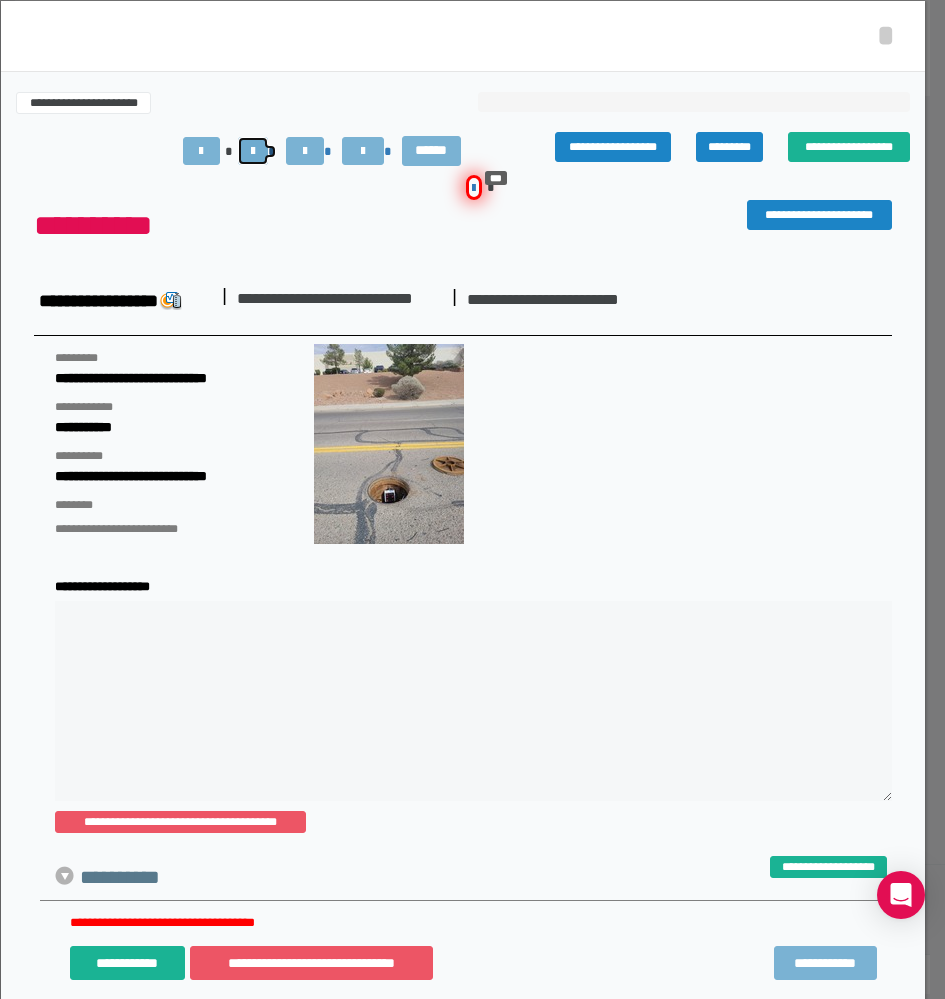 click at bounding box center [253, 151] 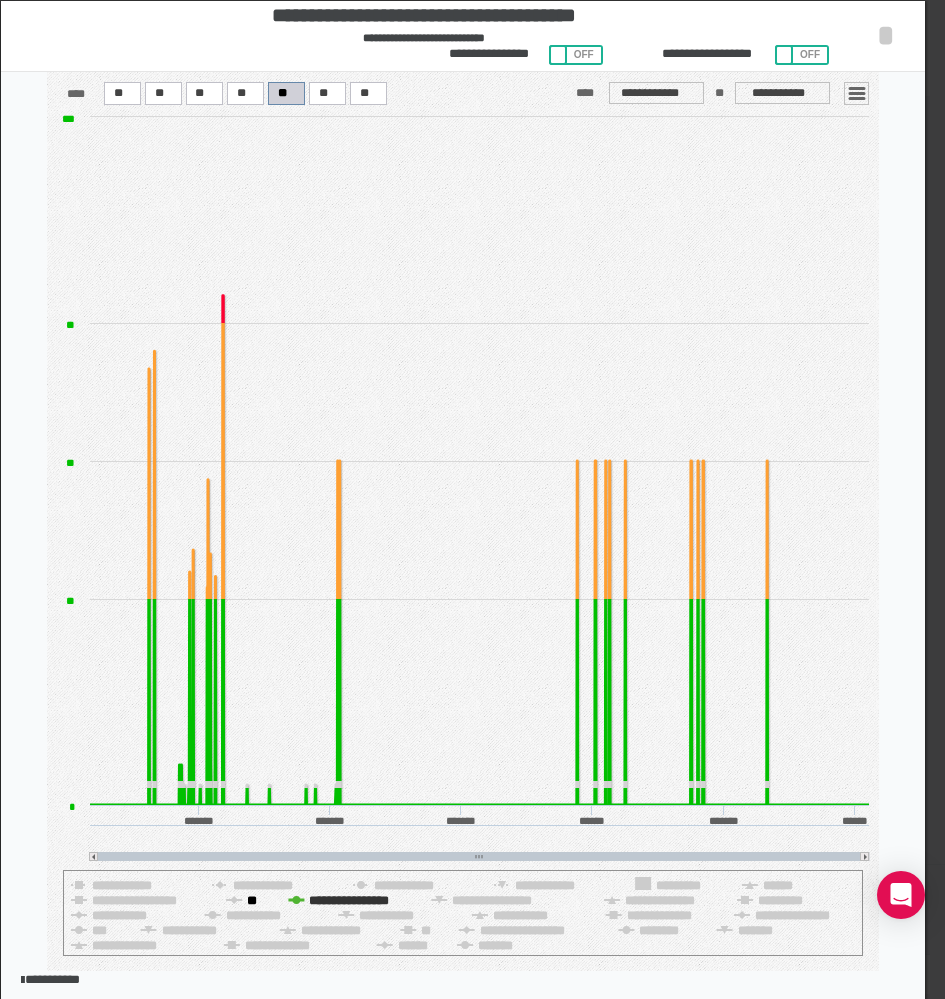 click on "**" at bounding box center (252, 900) 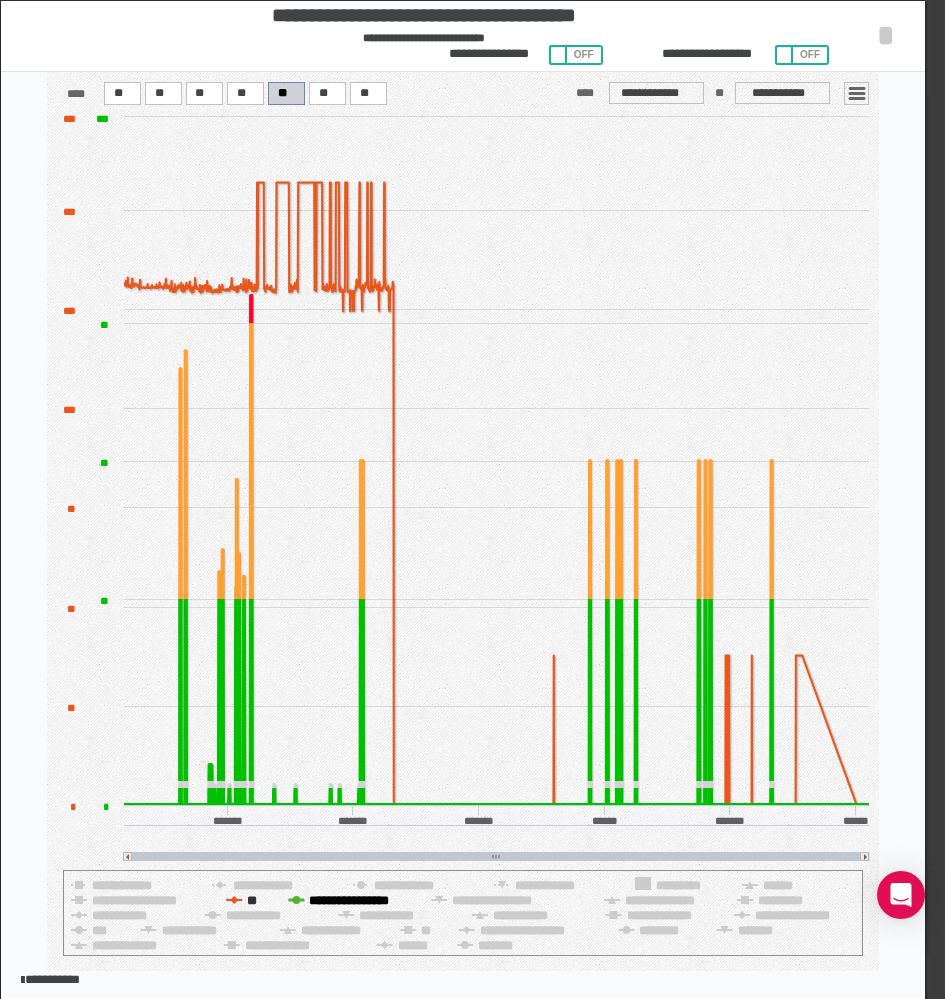 click on "**********" at bounding box center (349, 900) 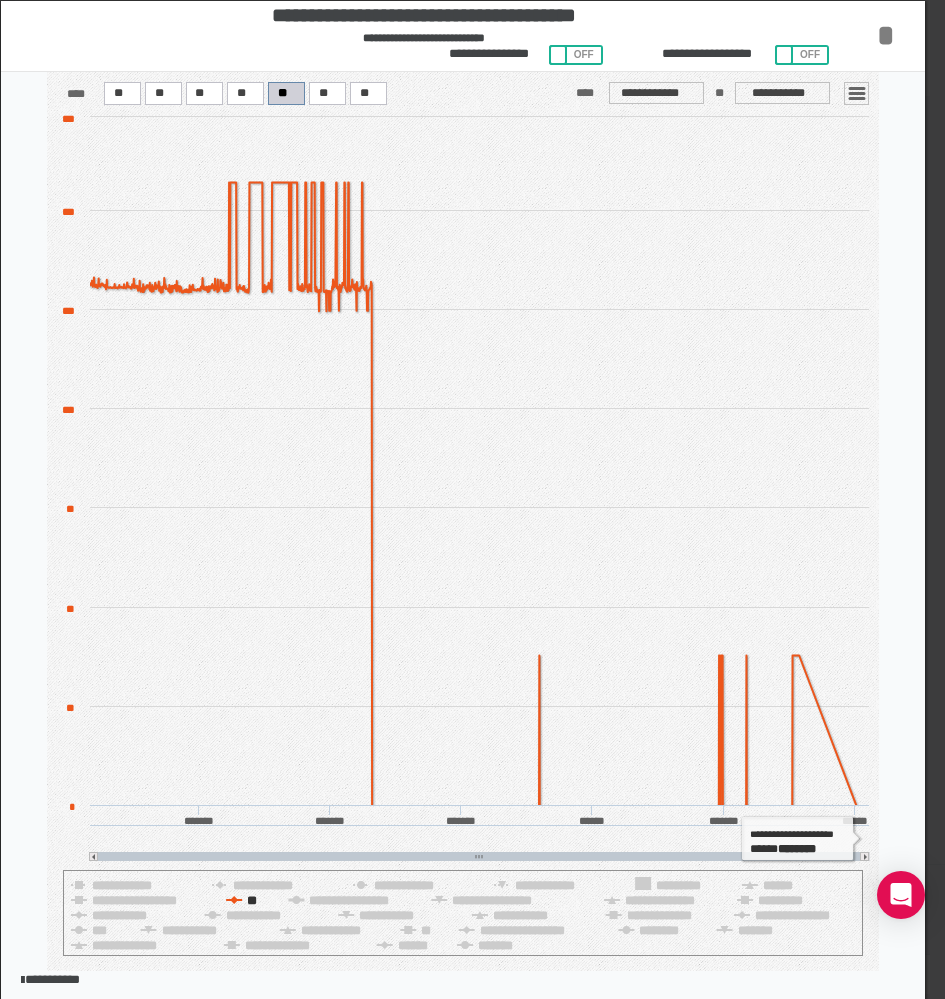 click on "*" at bounding box center [886, 35] 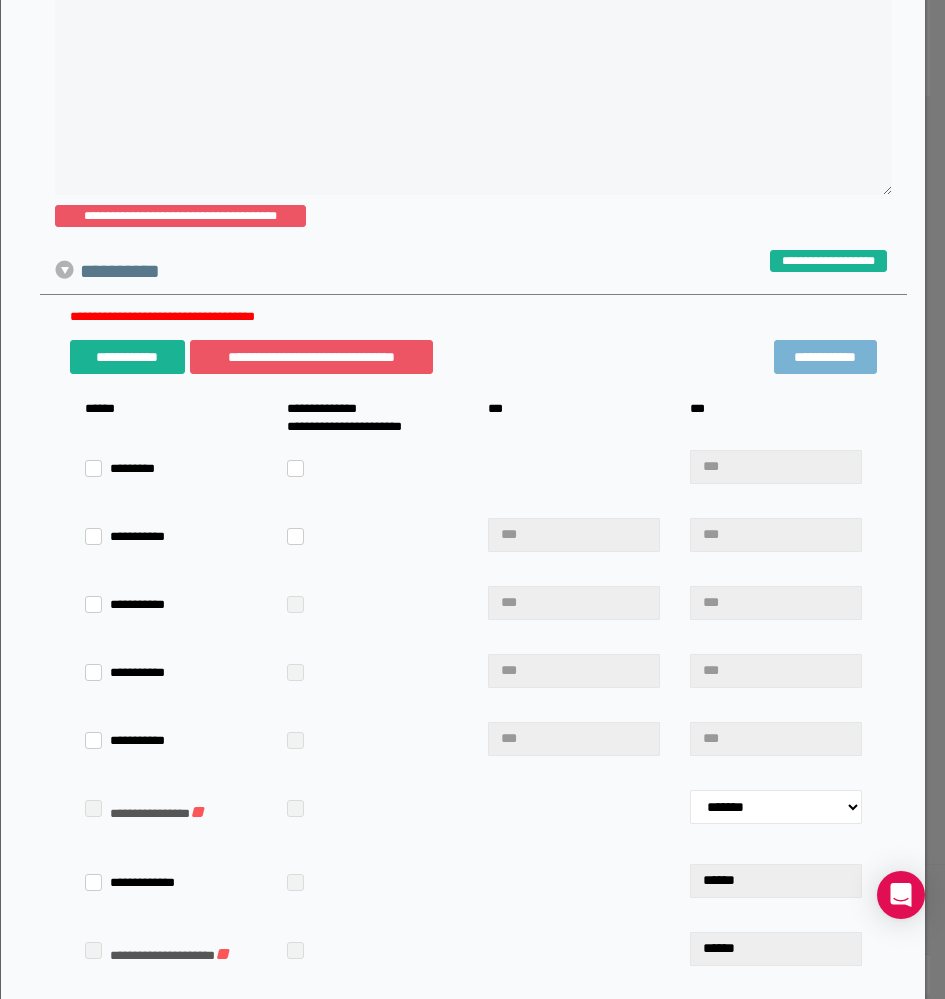 scroll, scrollTop: 900, scrollLeft: 0, axis: vertical 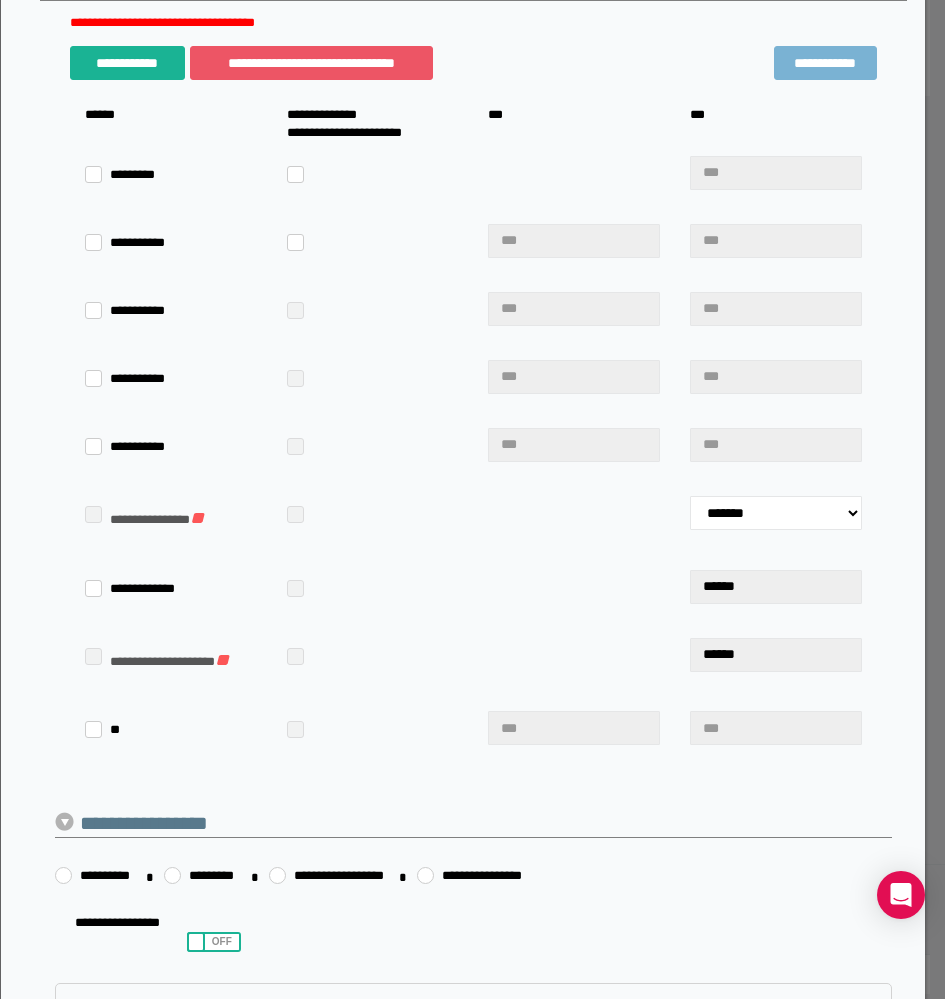 drag, startPoint x: 925, startPoint y: 632, endPoint x: 916, endPoint y: 739, distance: 107.37784 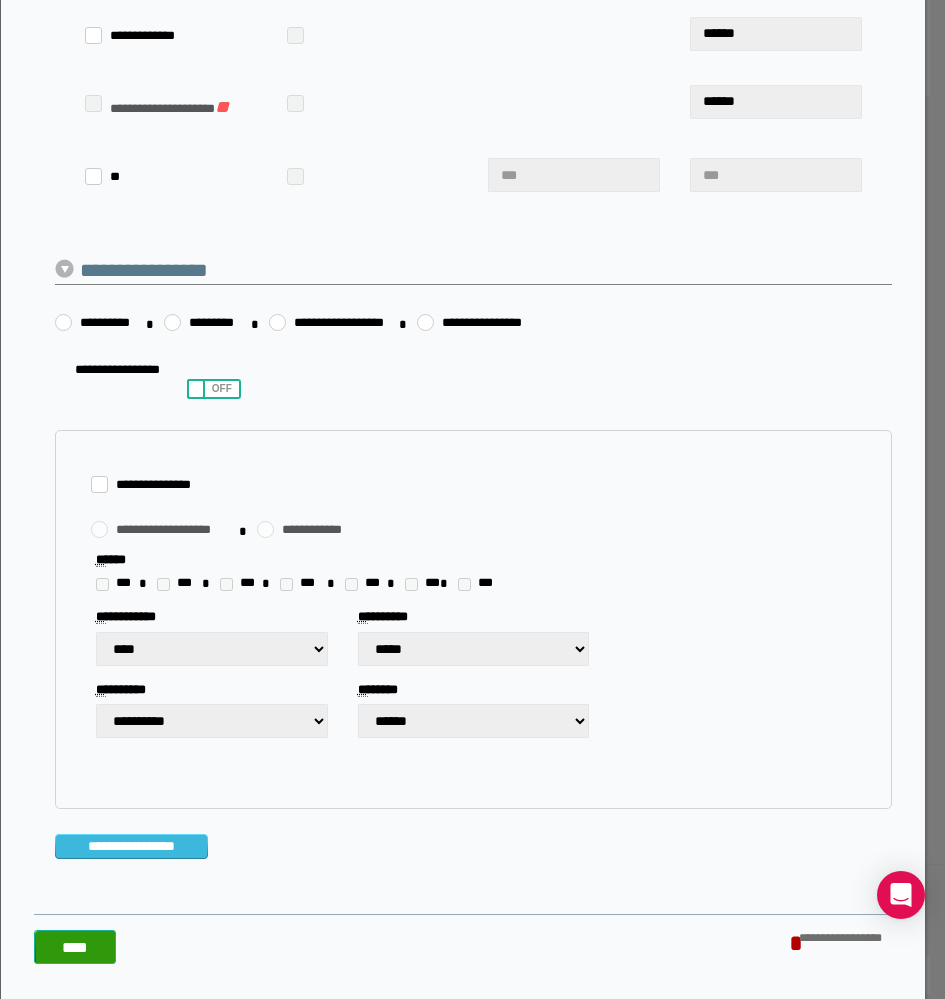 scroll, scrollTop: 1482, scrollLeft: 0, axis: vertical 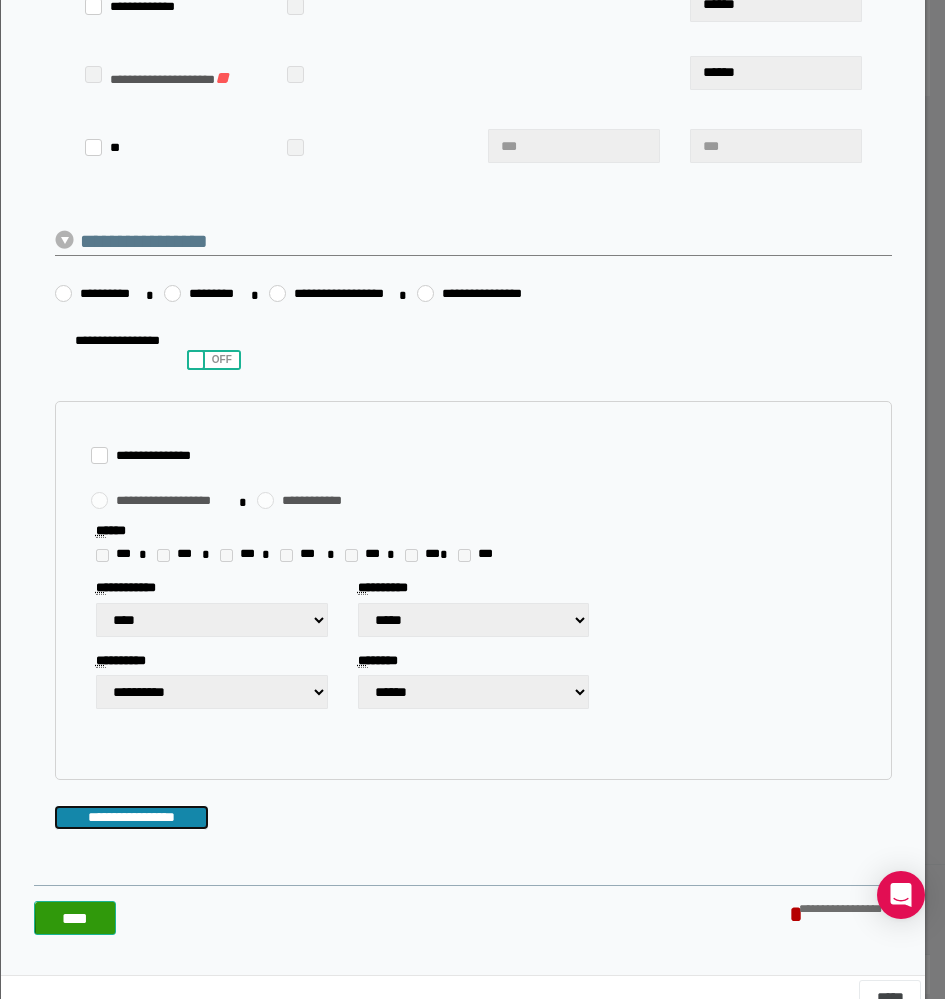 click on "**********" at bounding box center [131, 817] 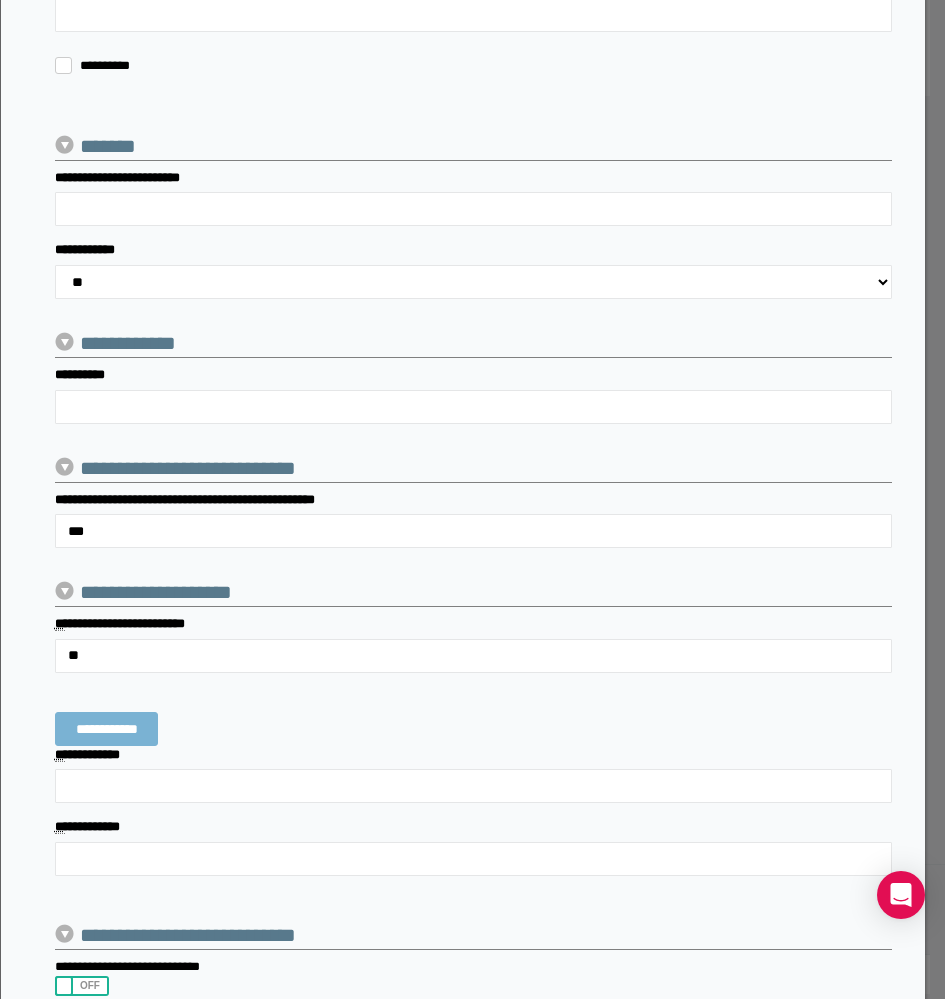 scroll, scrollTop: 3457, scrollLeft: 0, axis: vertical 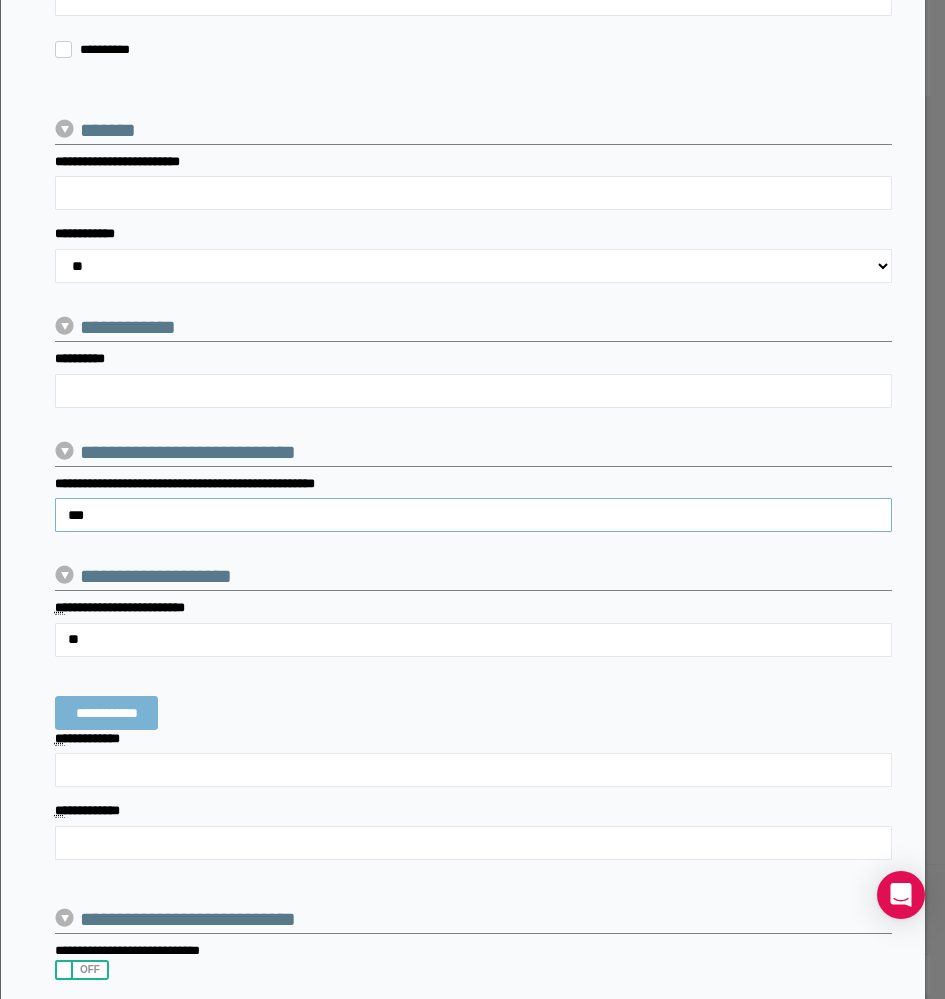 drag, startPoint x: 115, startPoint y: 506, endPoint x: 16, endPoint y: 500, distance: 99.18165 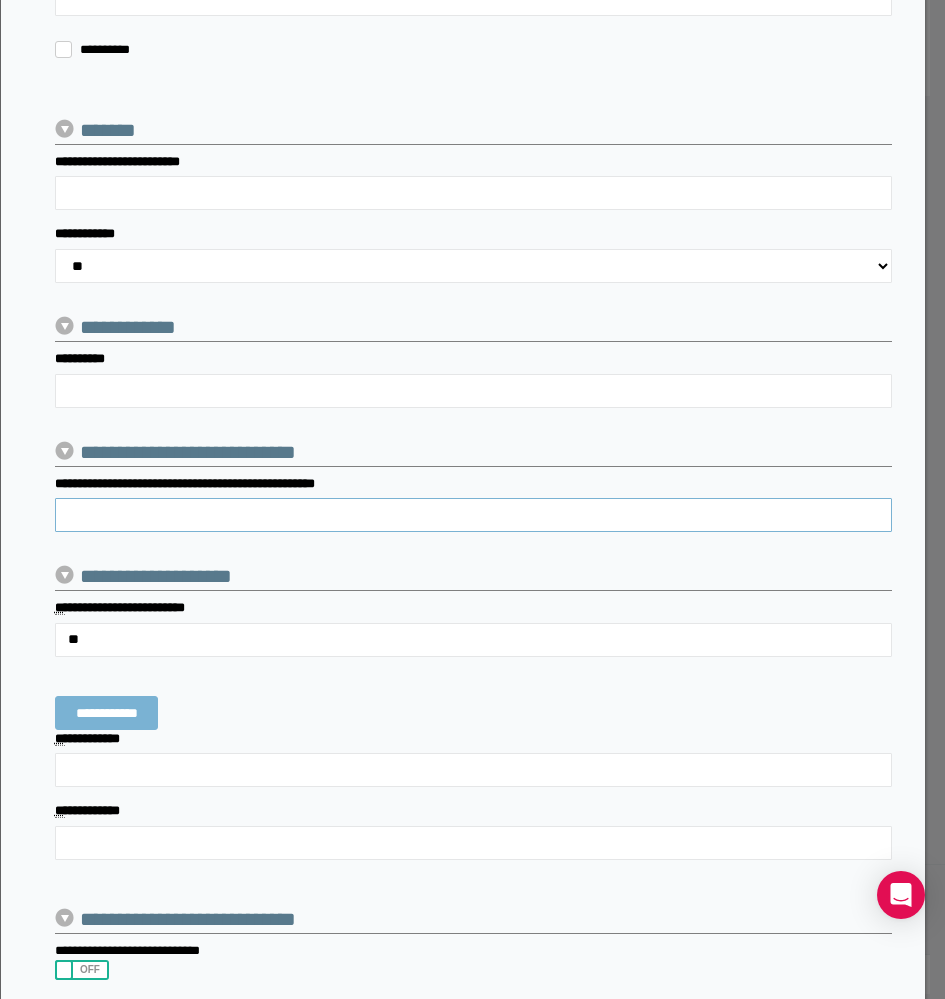 type 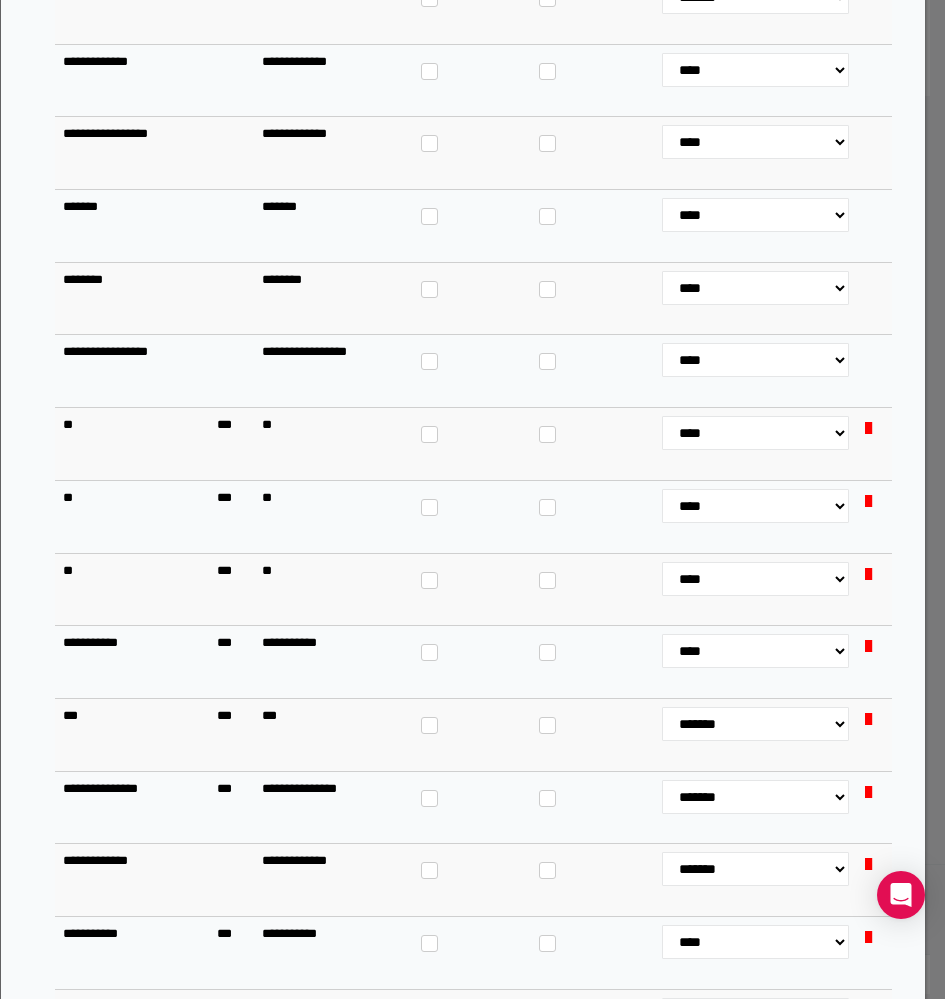 scroll, scrollTop: 5384, scrollLeft: 0, axis: vertical 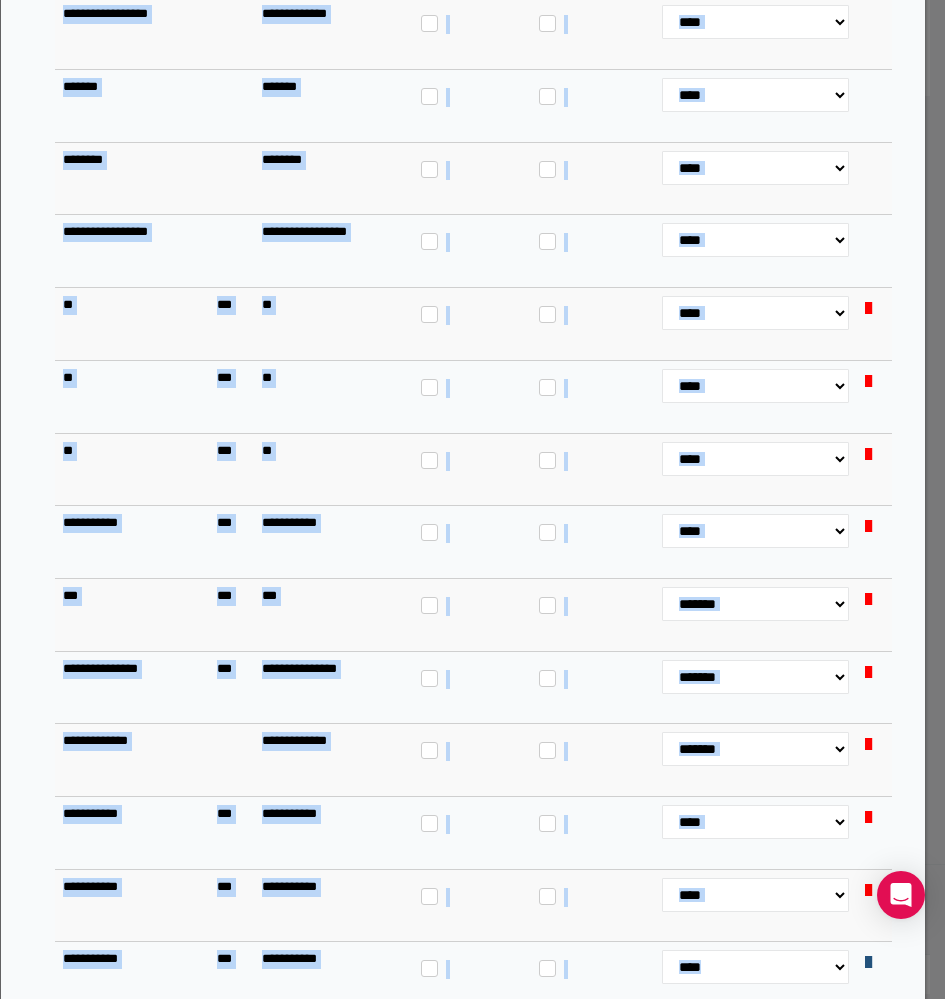 drag, startPoint x: 906, startPoint y: 749, endPoint x: 880, endPoint y: 978, distance: 230.47125 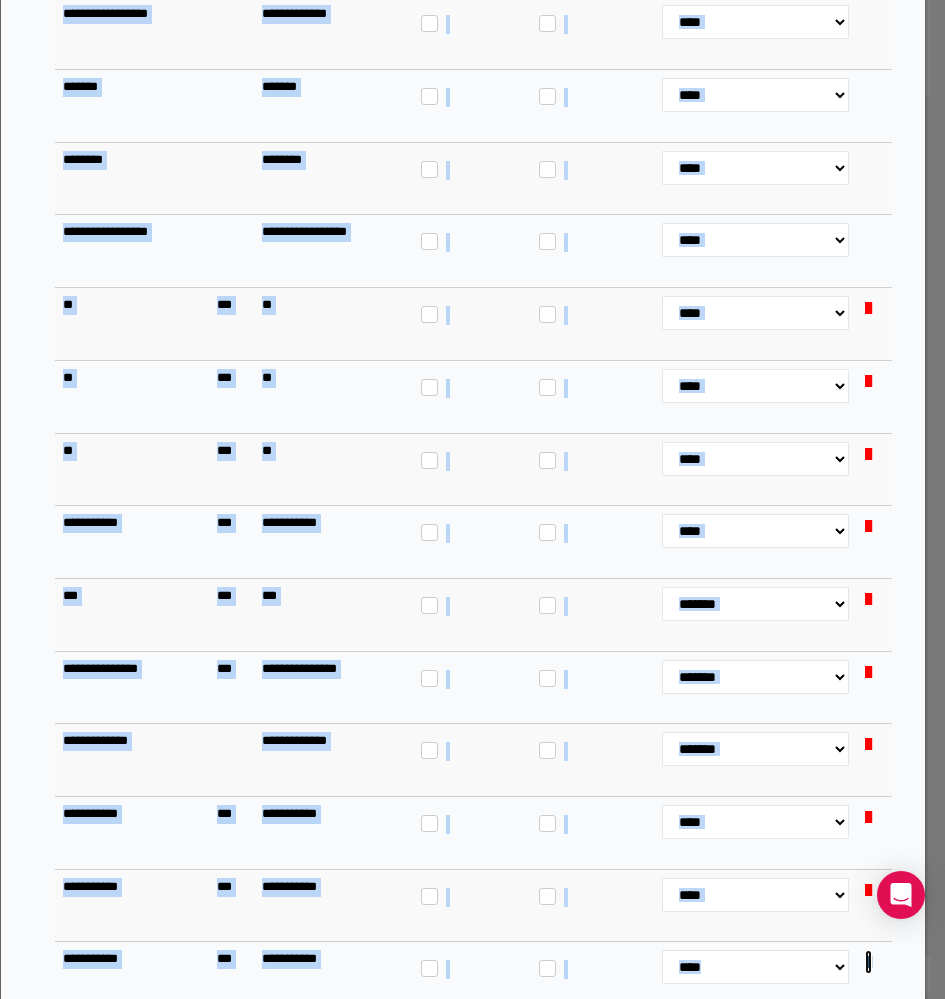 click at bounding box center [868, 962] 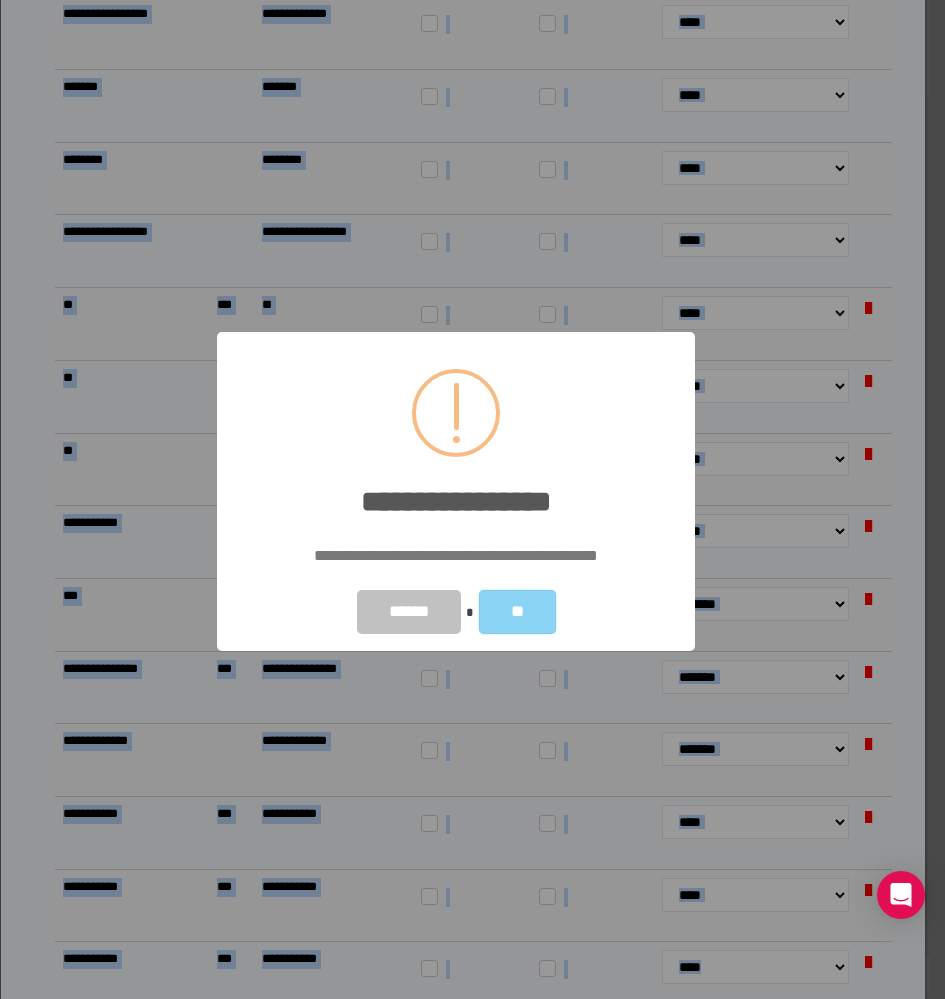 scroll, scrollTop: 0, scrollLeft: 0, axis: both 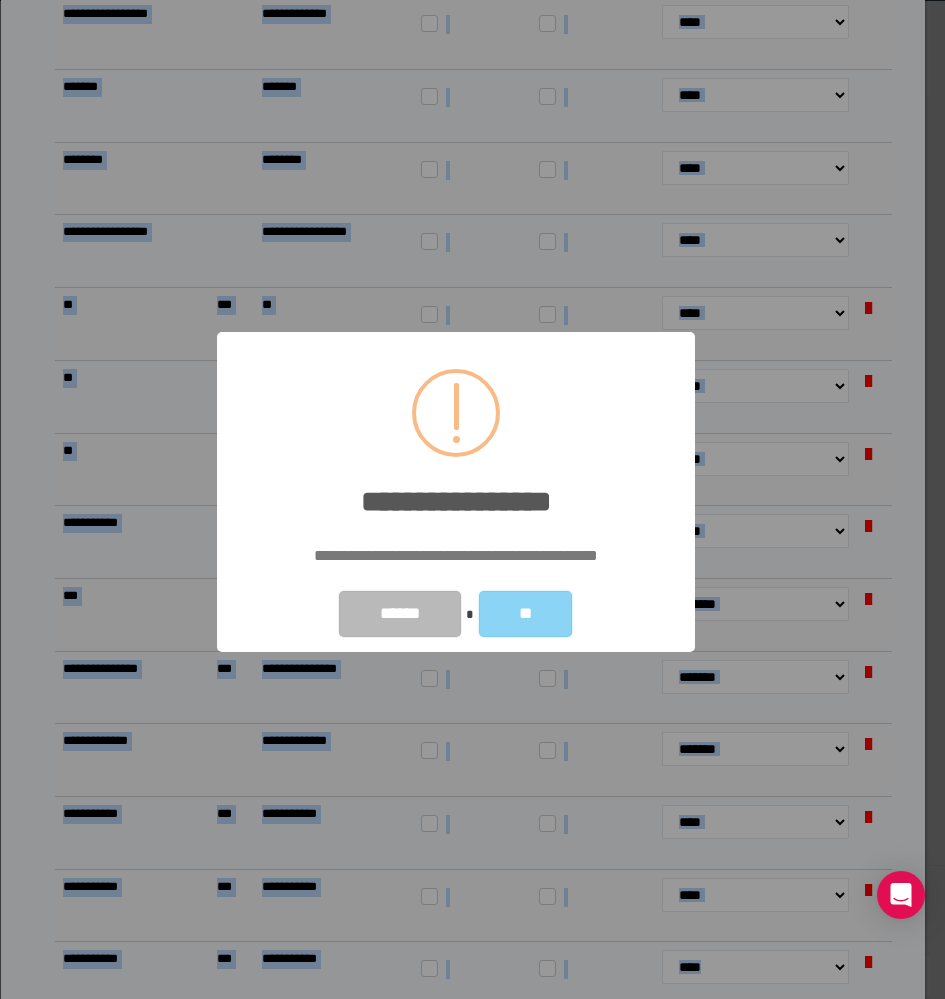 click on "******" at bounding box center [400, 614] 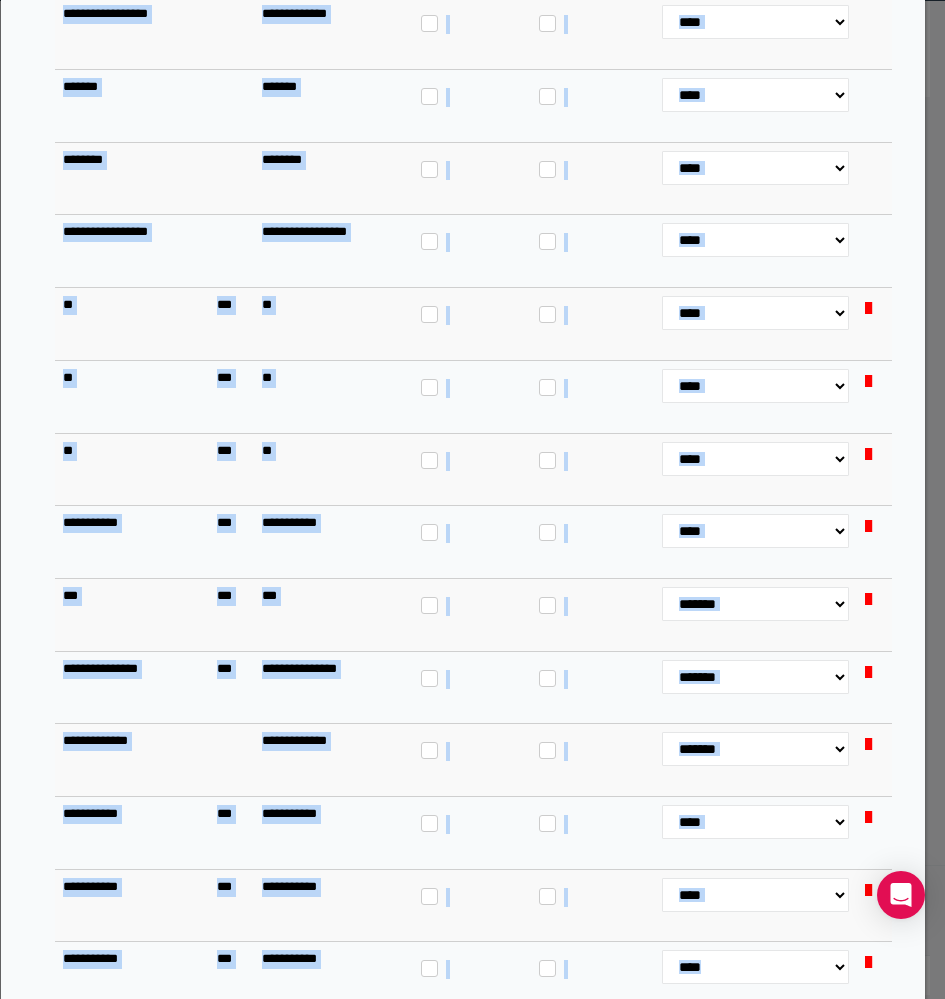 scroll, scrollTop: 6599, scrollLeft: 0, axis: vertical 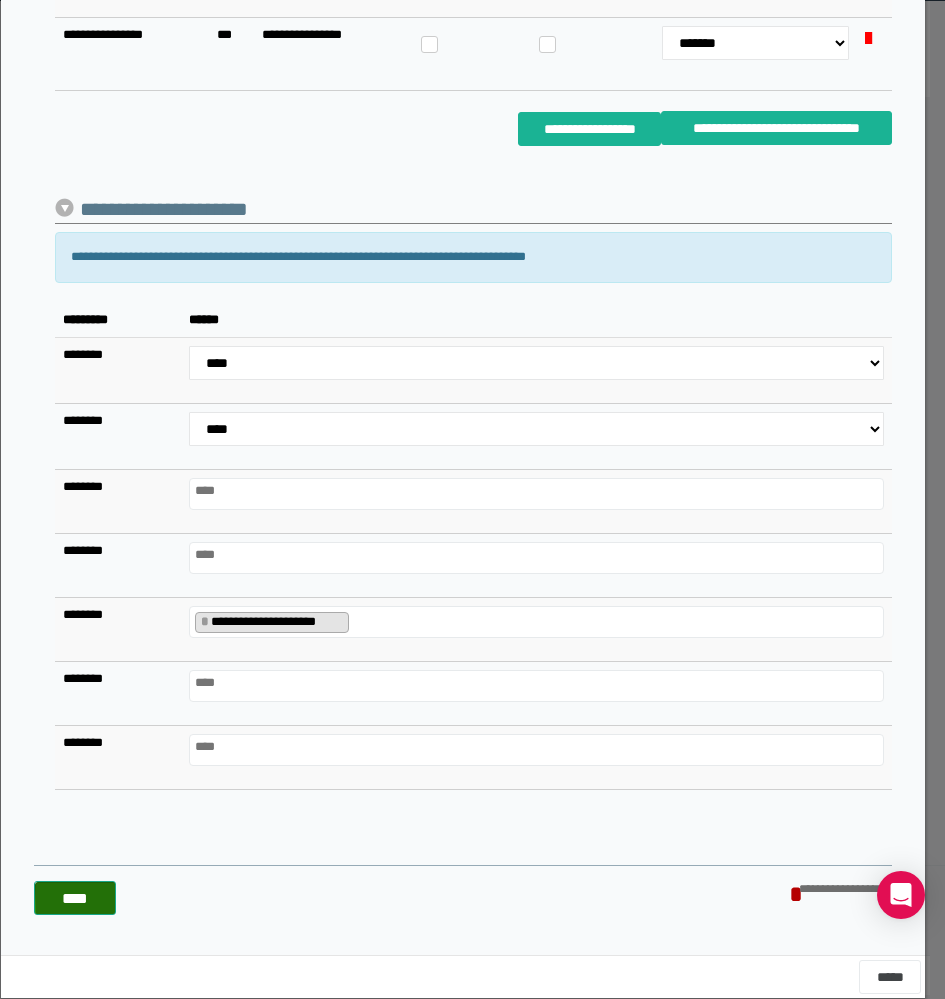 click on "****" at bounding box center [75, 898] 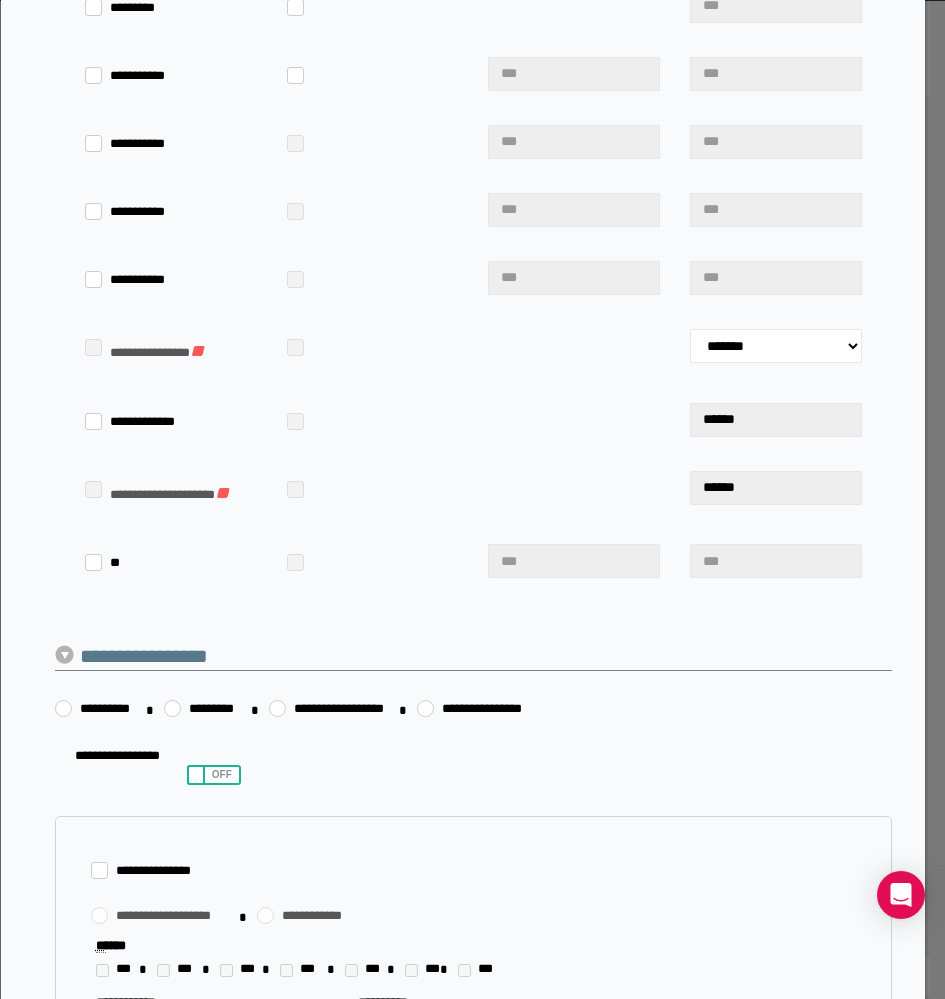 scroll, scrollTop: 0, scrollLeft: 0, axis: both 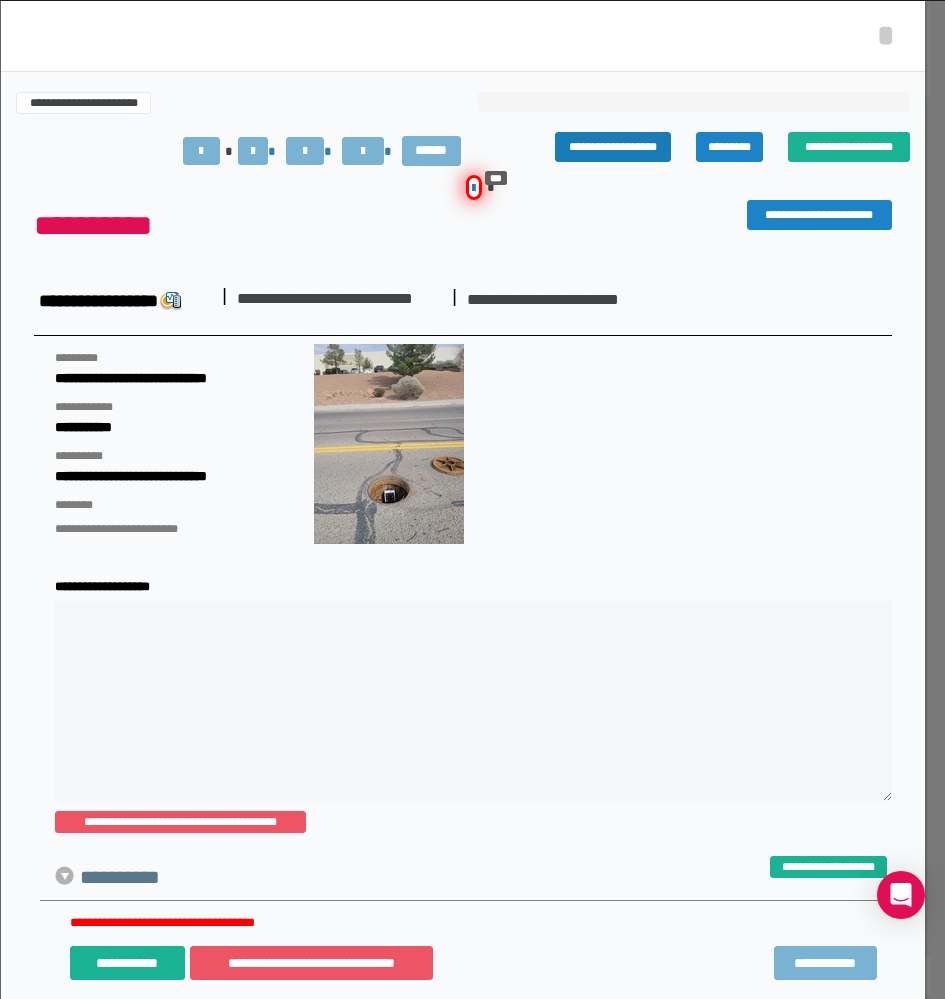 click on "**********" at bounding box center [613, 147] 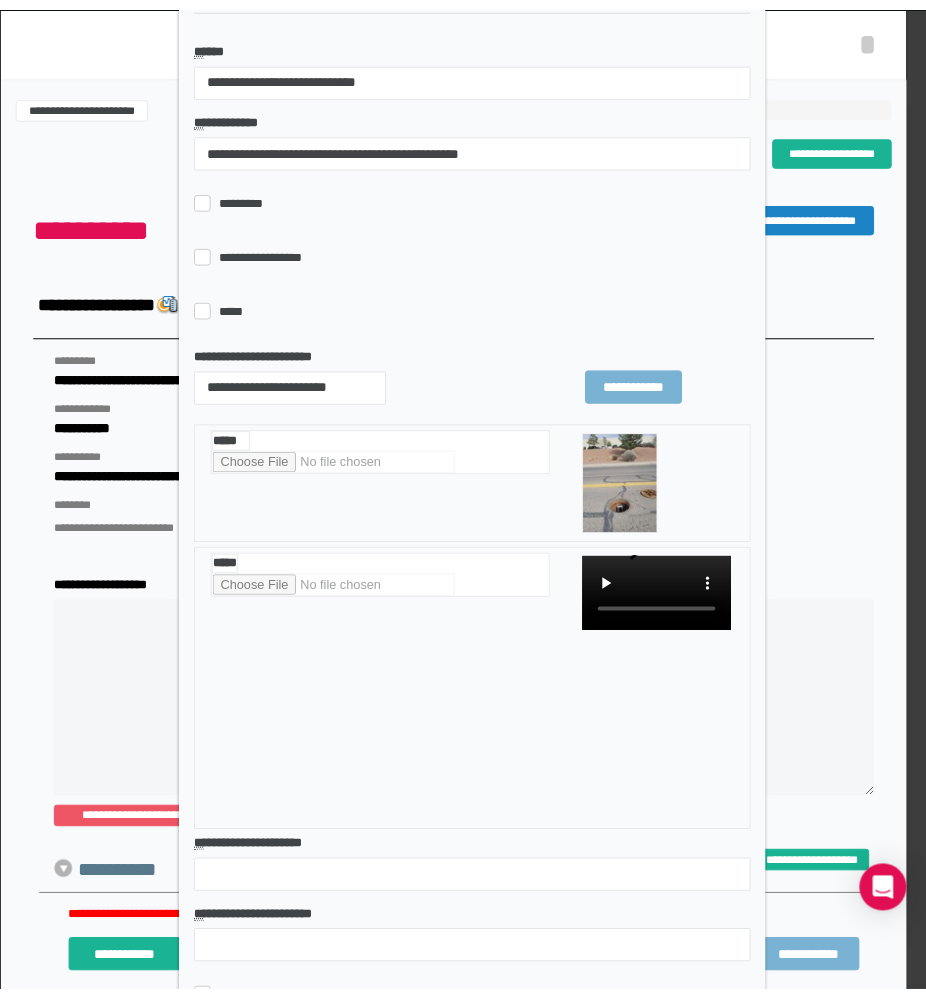 scroll, scrollTop: 0, scrollLeft: 0, axis: both 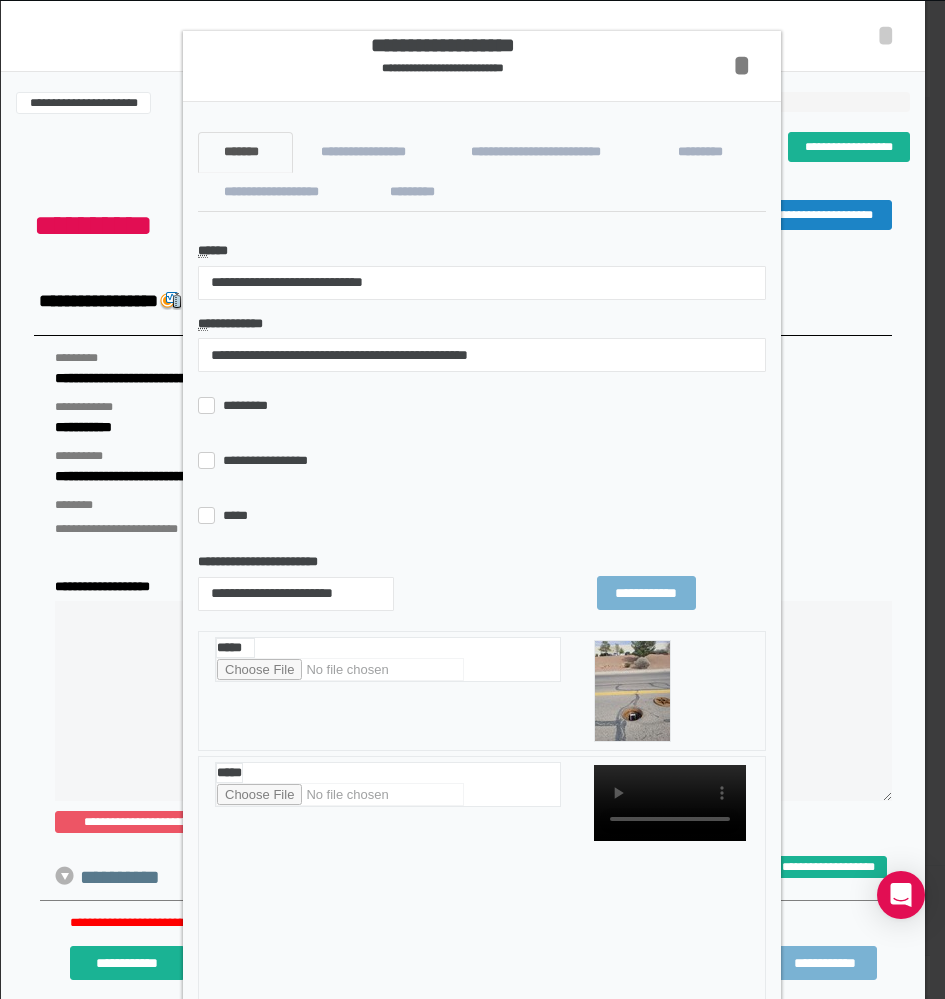 click on "*" at bounding box center (742, 65) 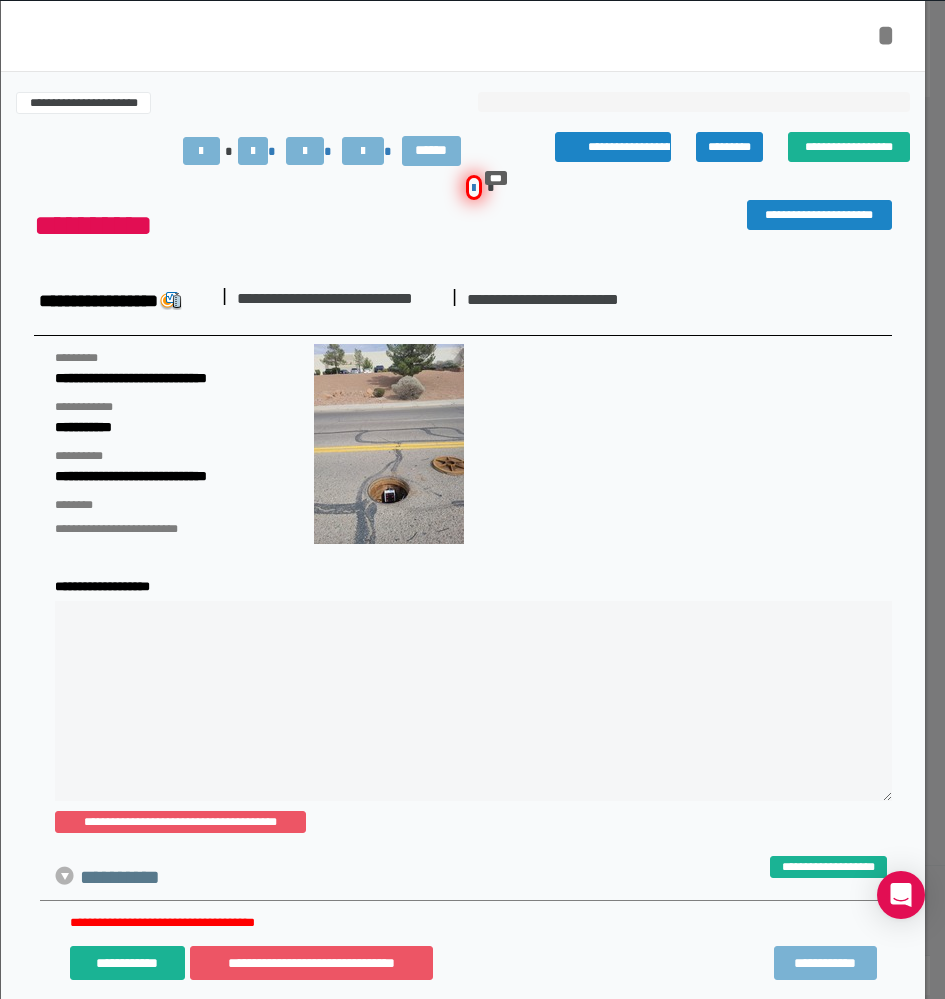click on "*" at bounding box center [886, 35] 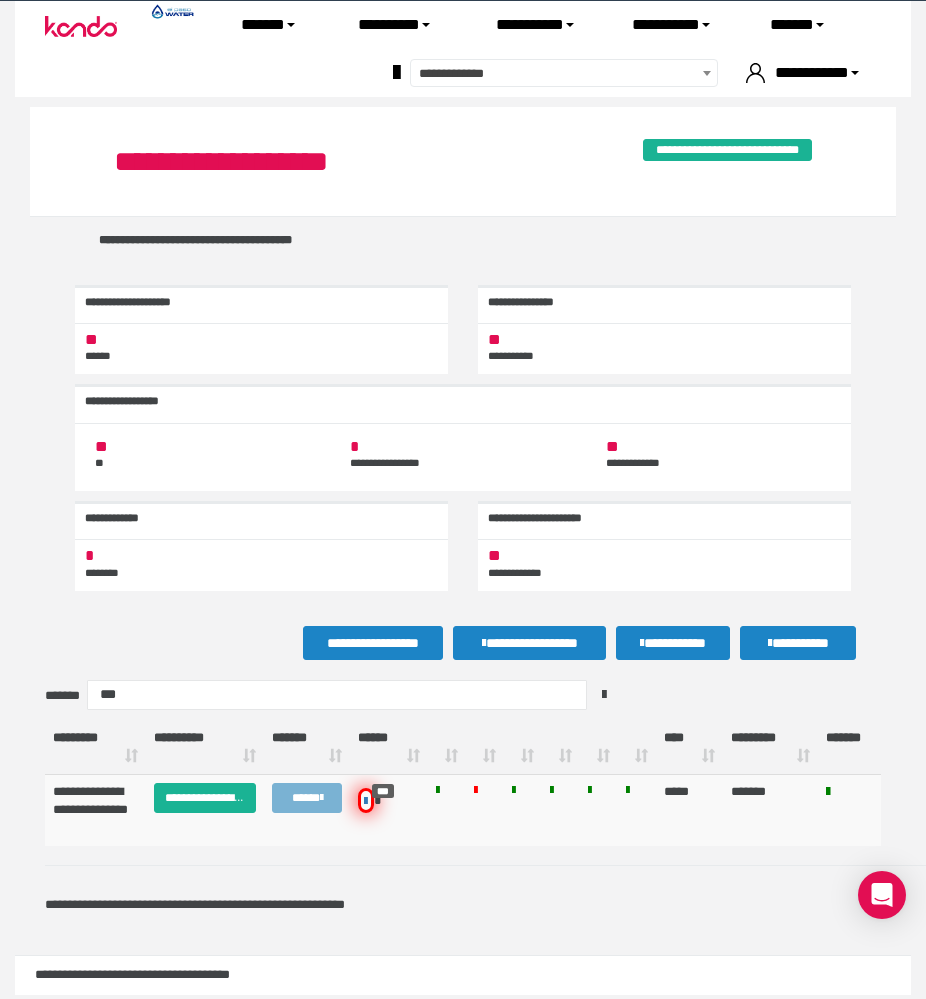 scroll, scrollTop: 1, scrollLeft: 0, axis: vertical 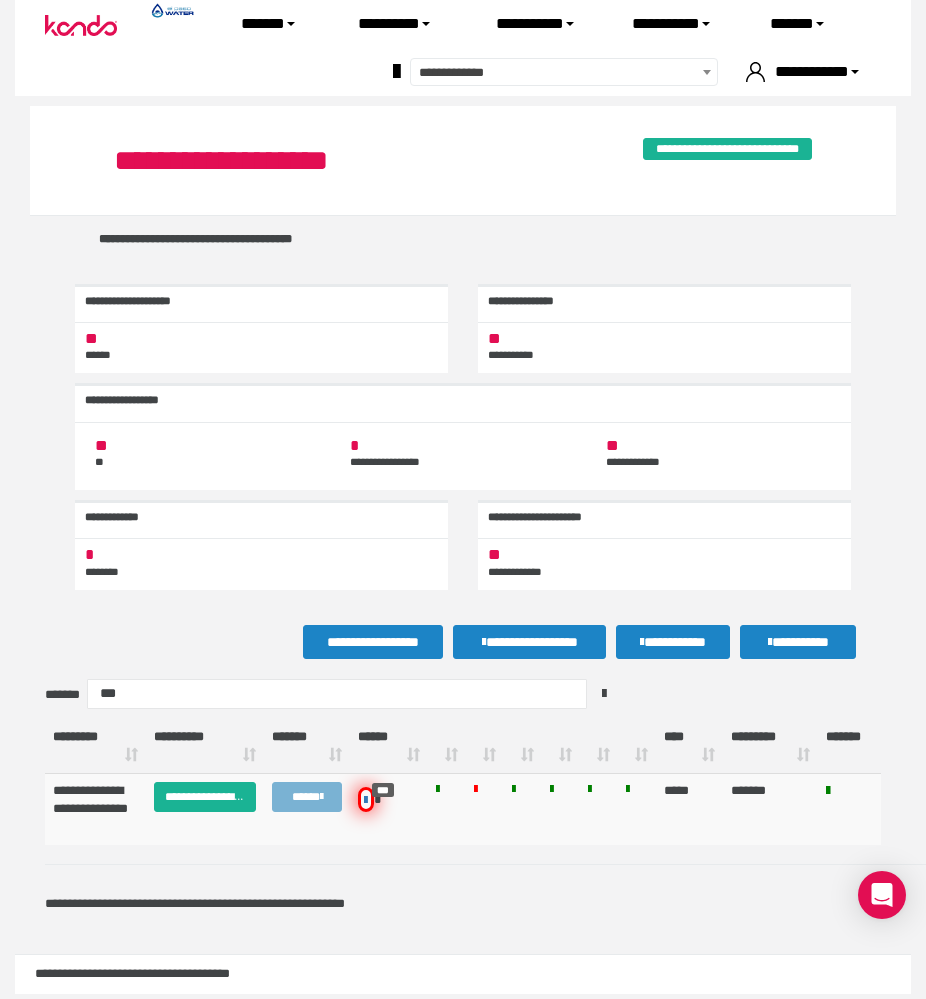 click on "**********" at bounding box center [463, 525] 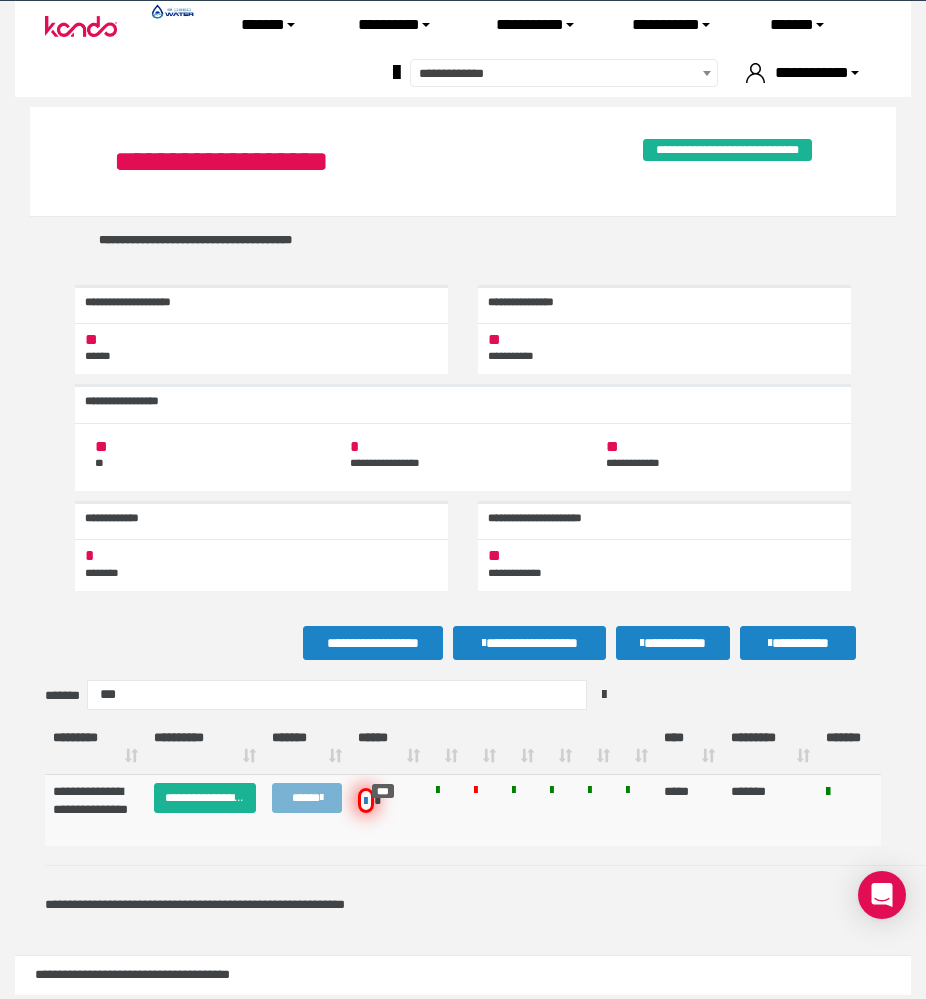 click on "**********" at bounding box center (463, 500) 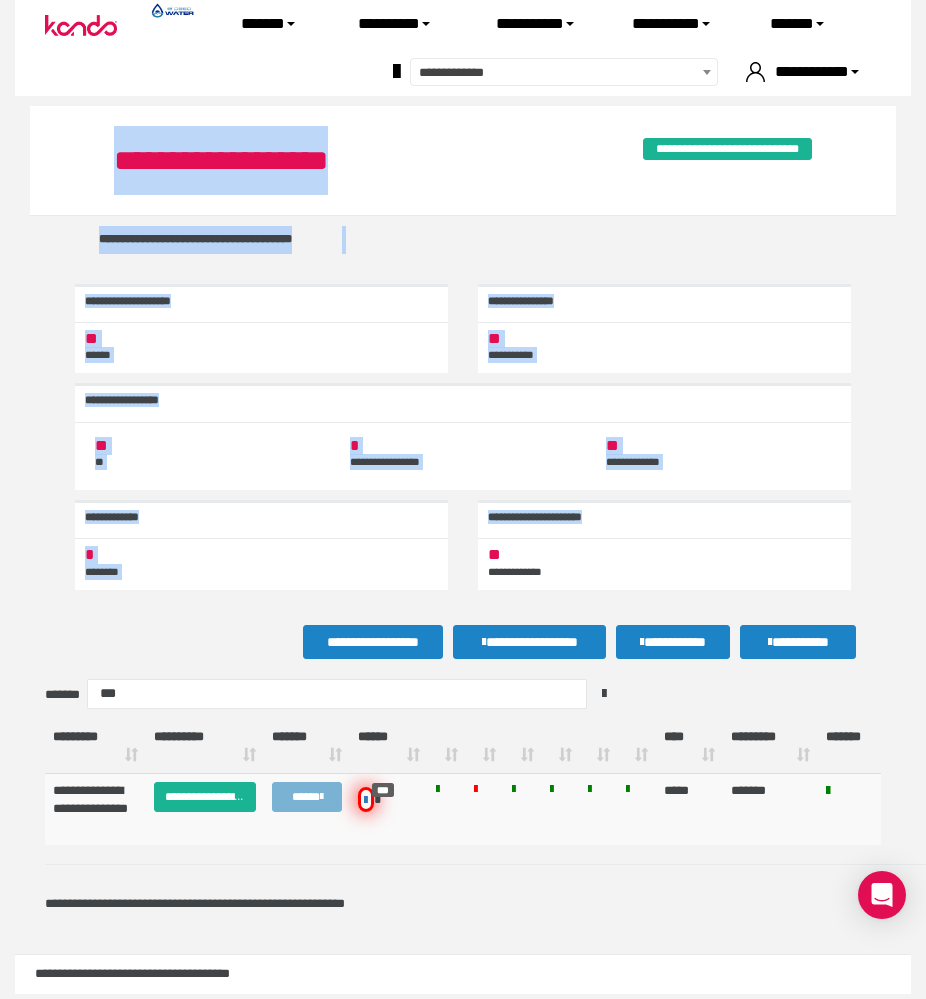 drag, startPoint x: 915, startPoint y: 500, endPoint x: 919, endPoint y: 37, distance: 463.01727 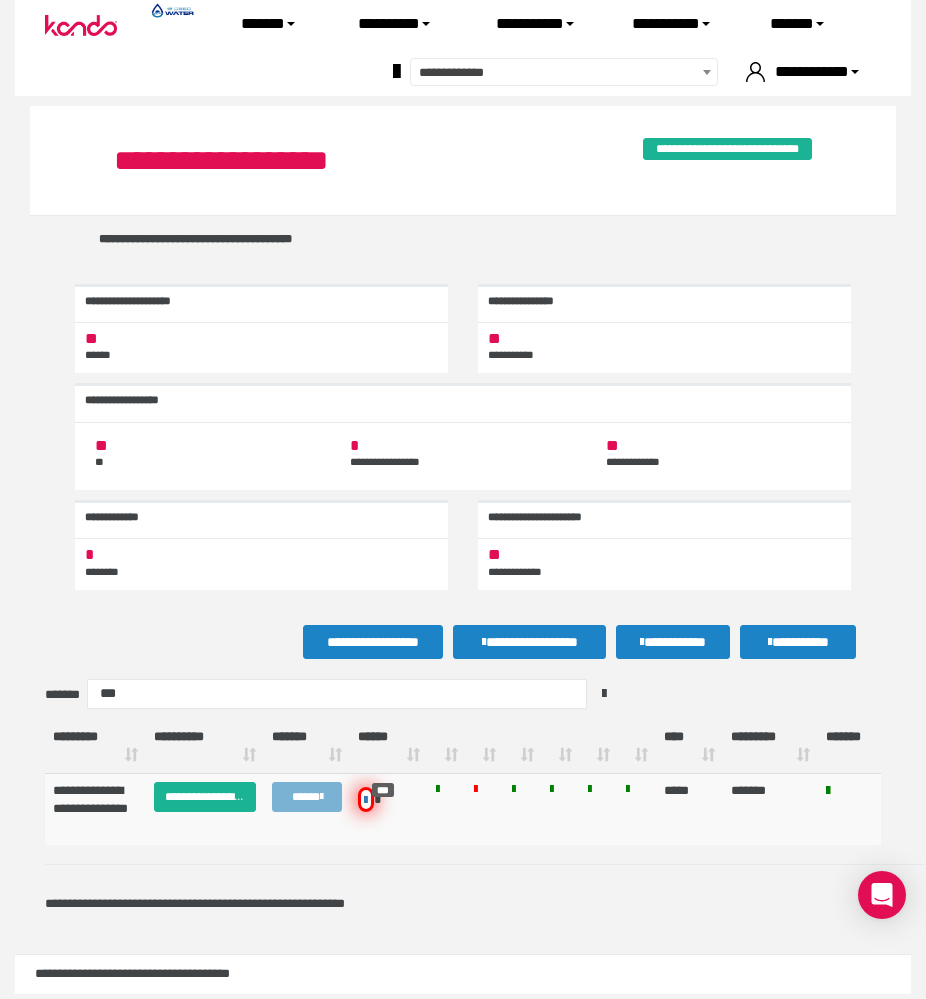 click on "**********" at bounding box center (463, 161) 